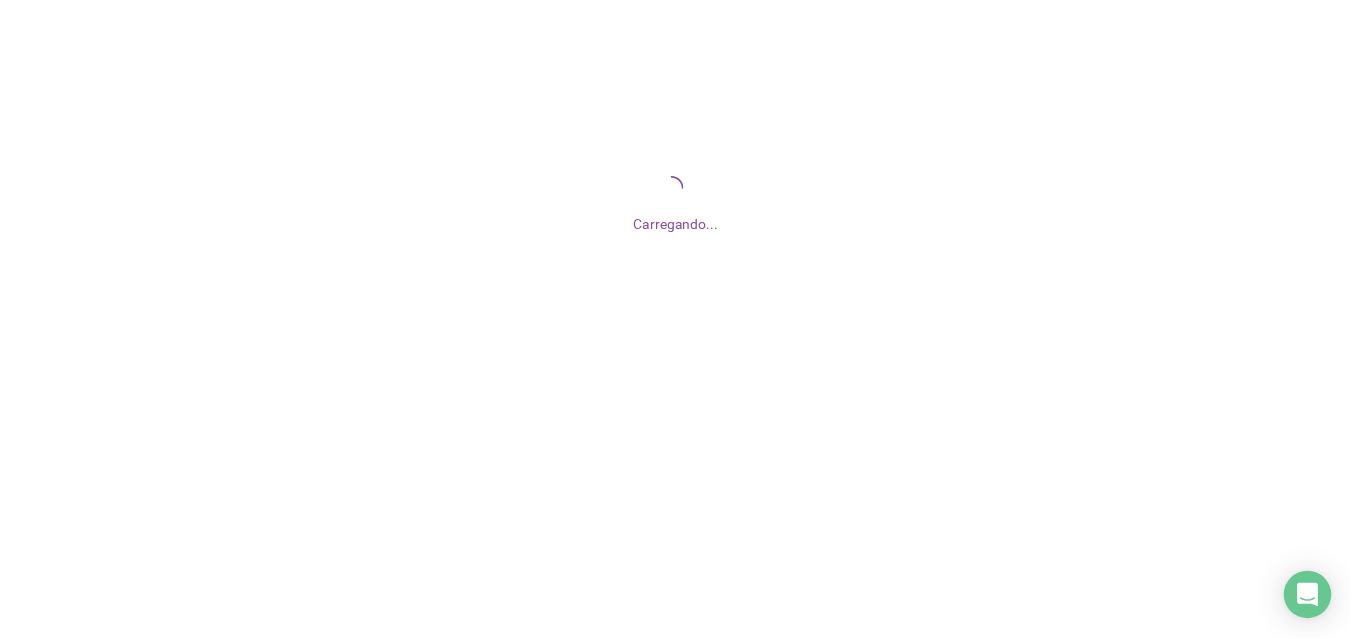 scroll, scrollTop: 0, scrollLeft: 0, axis: both 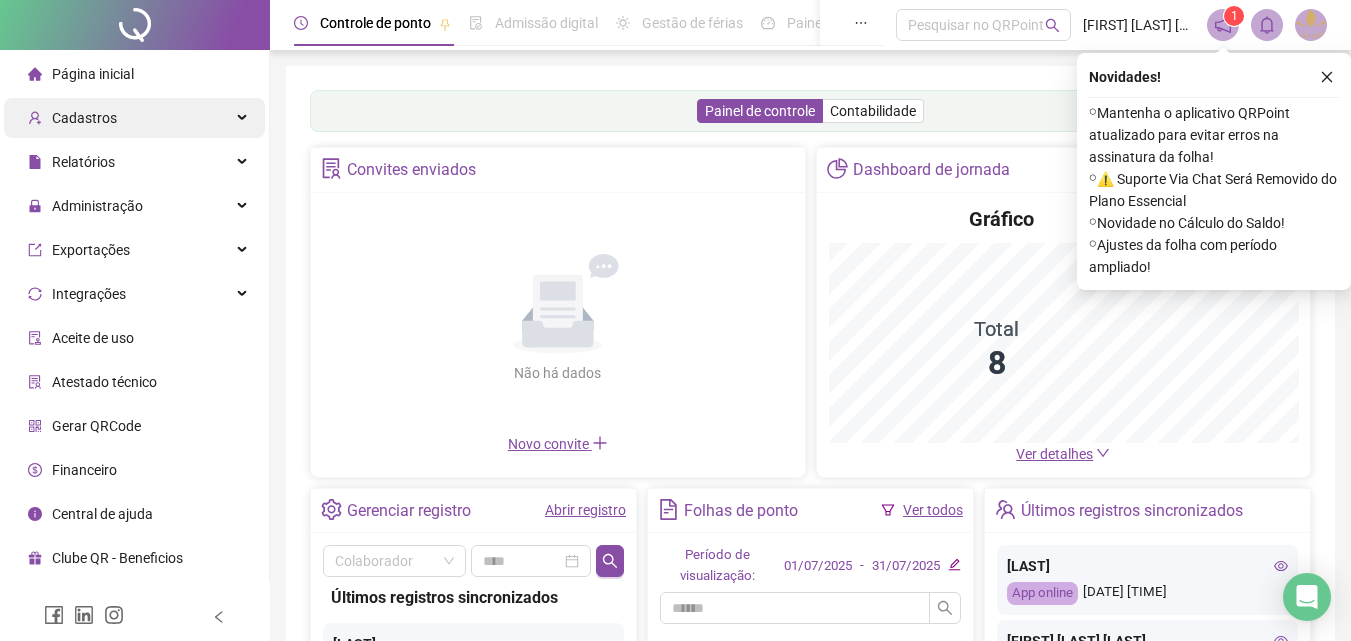 click on "Cadastros" at bounding box center [72, 118] 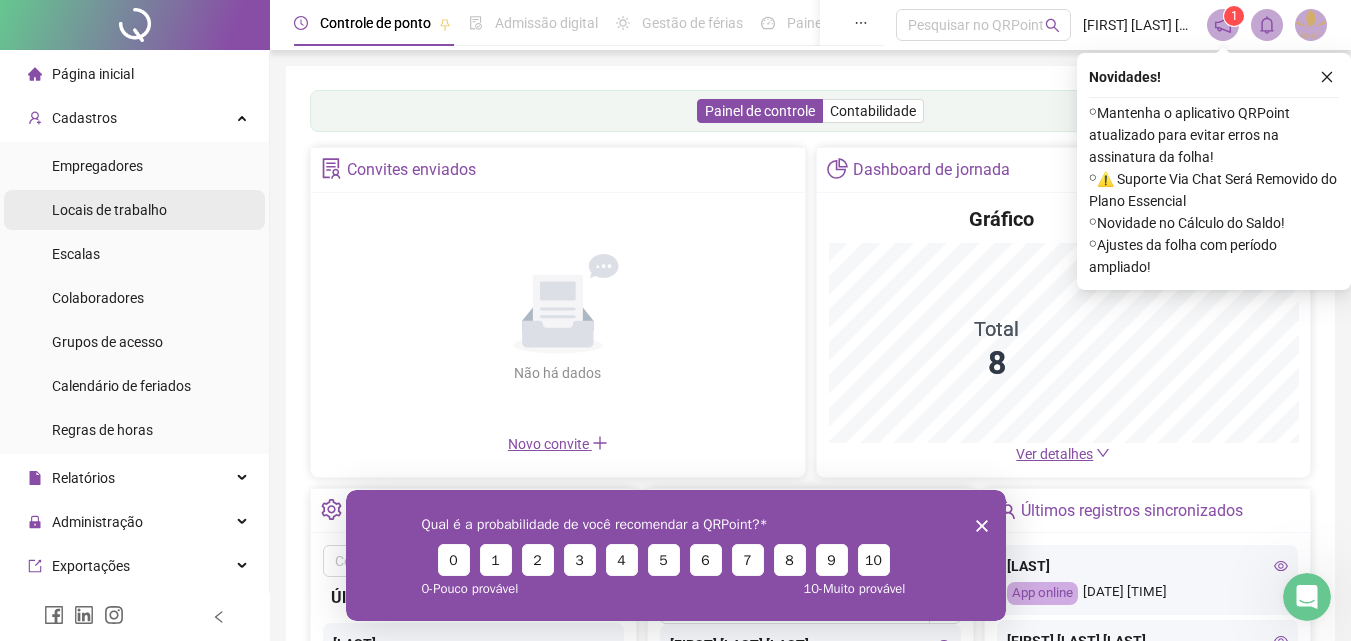 scroll, scrollTop: 0, scrollLeft: 0, axis: both 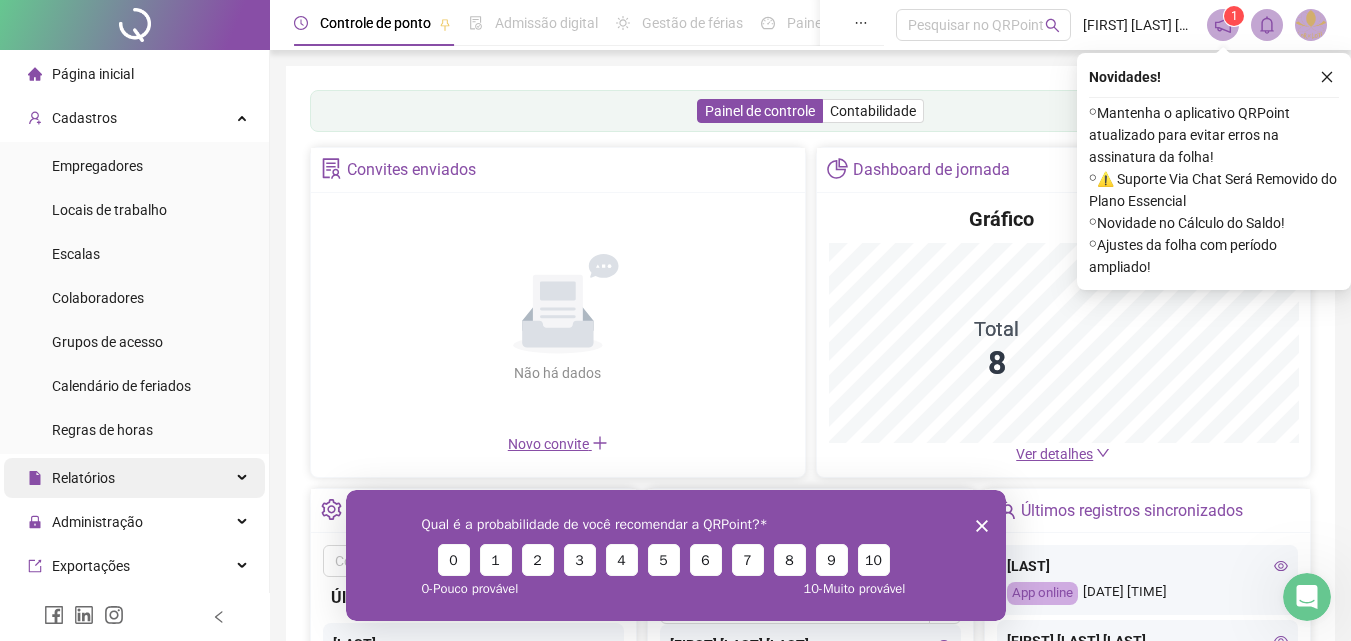 click on "Relatórios" at bounding box center (83, 478) 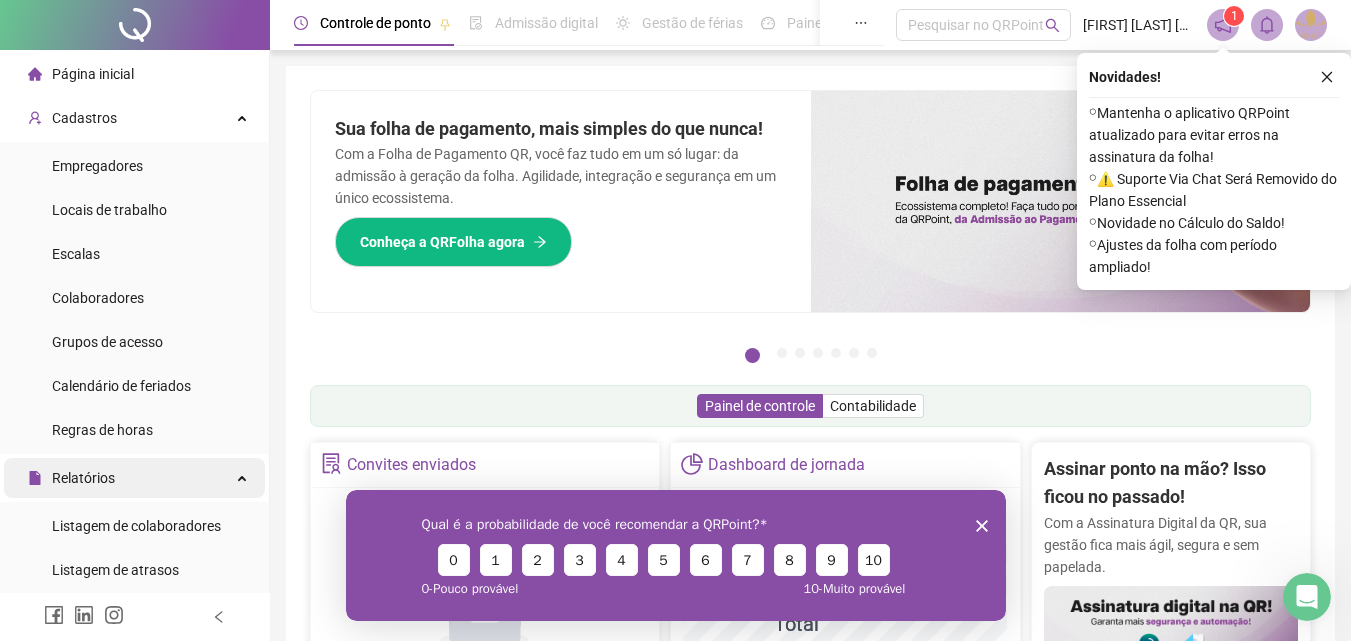 click on "Relatórios" at bounding box center (71, 478) 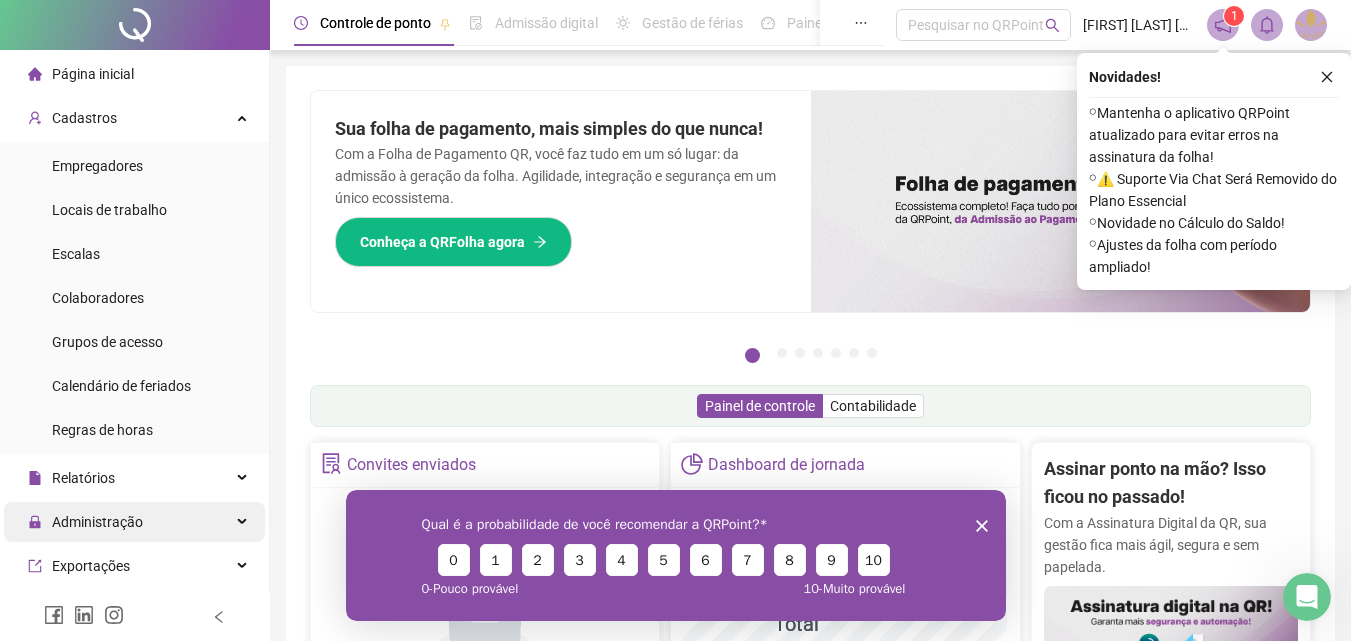 click on "Administração" at bounding box center (97, 522) 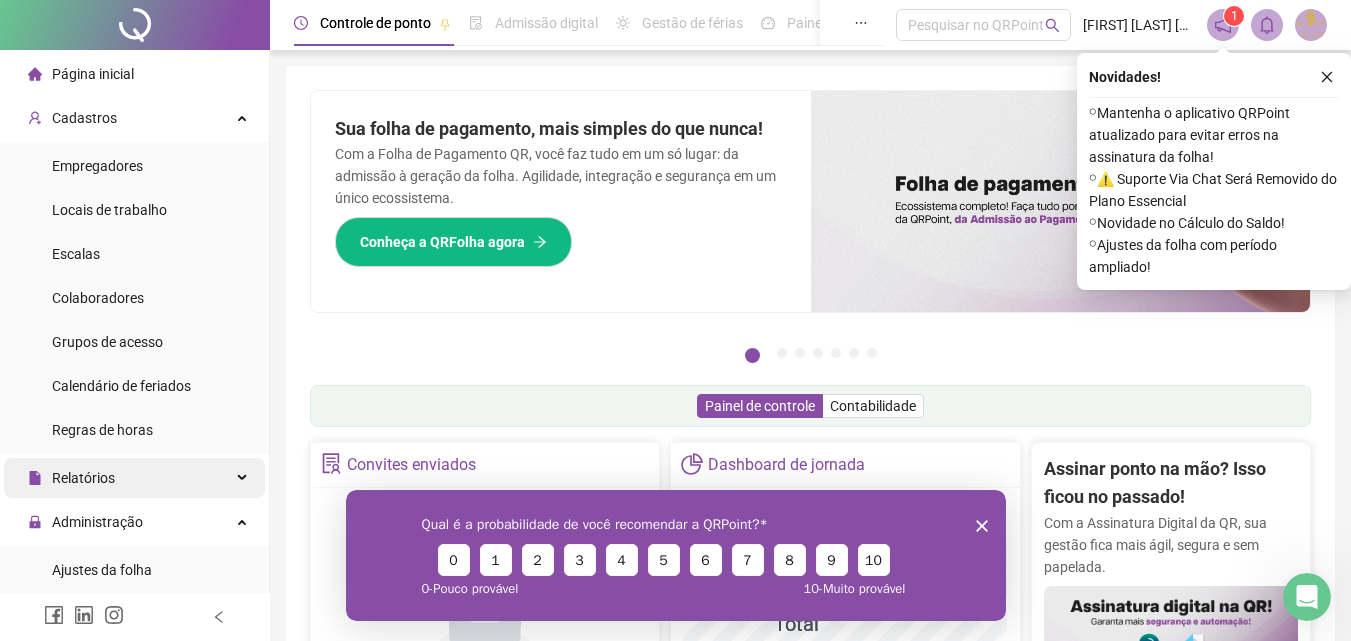 scroll, scrollTop: 300, scrollLeft: 0, axis: vertical 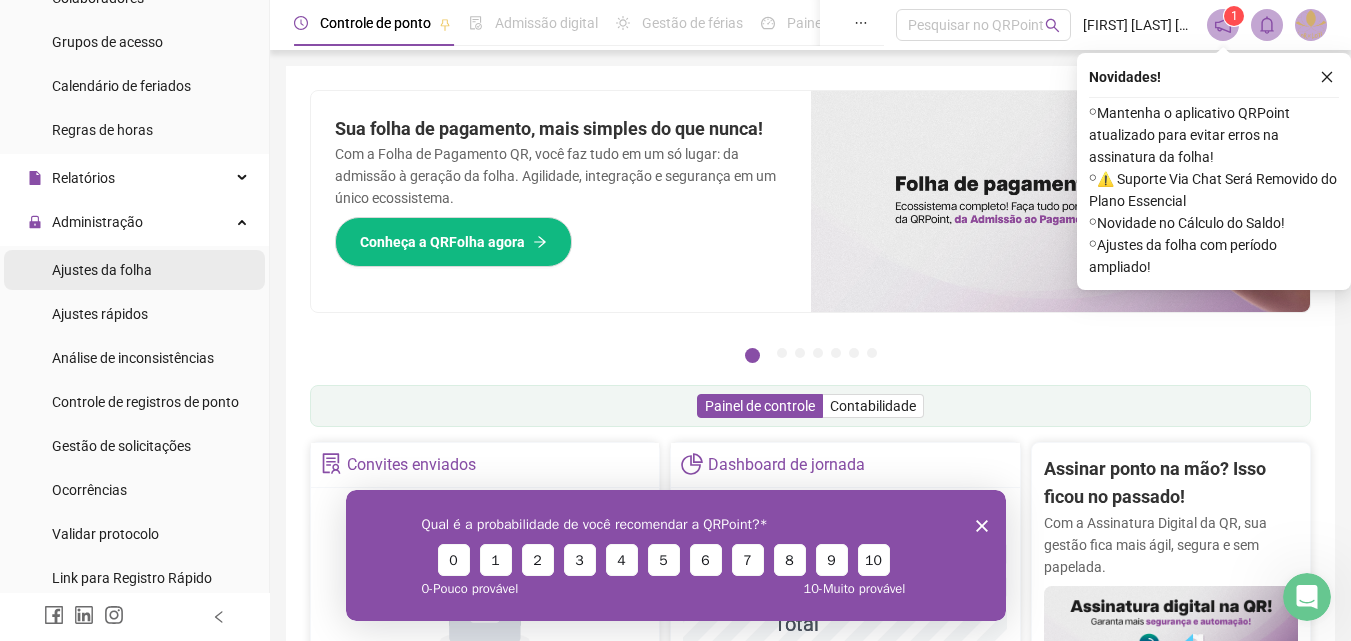 click on "Ajustes da folha" at bounding box center (102, 270) 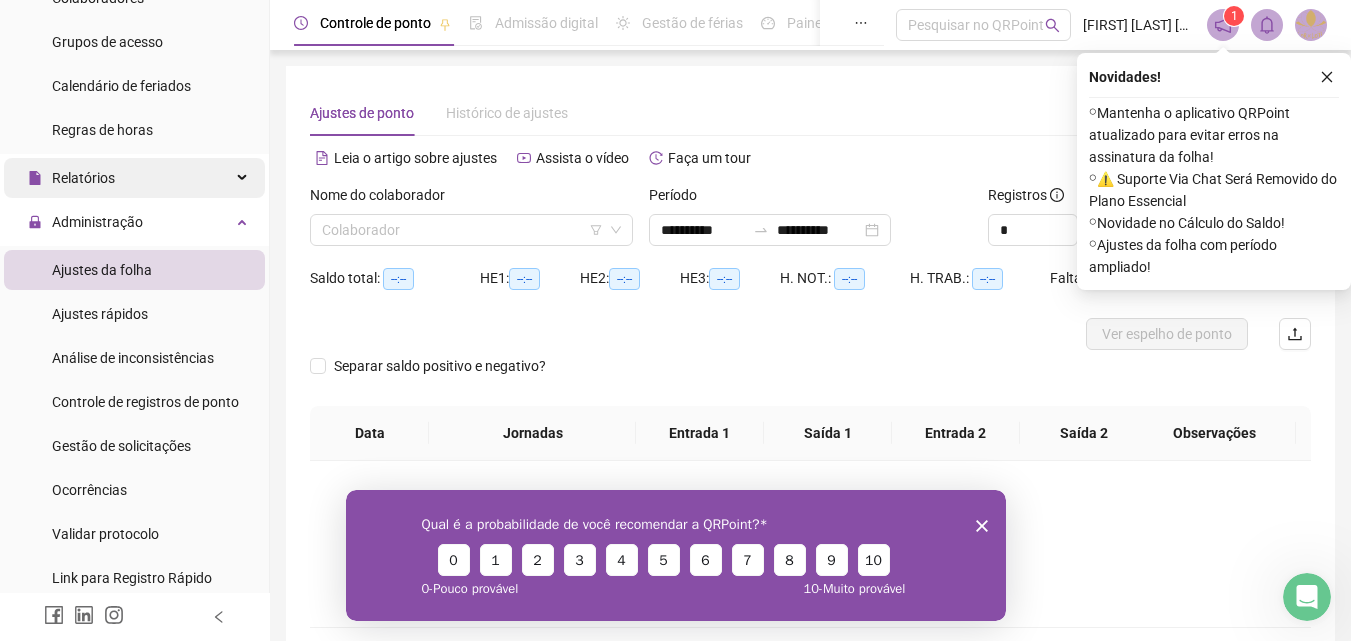 click on "Relatórios" at bounding box center [83, 178] 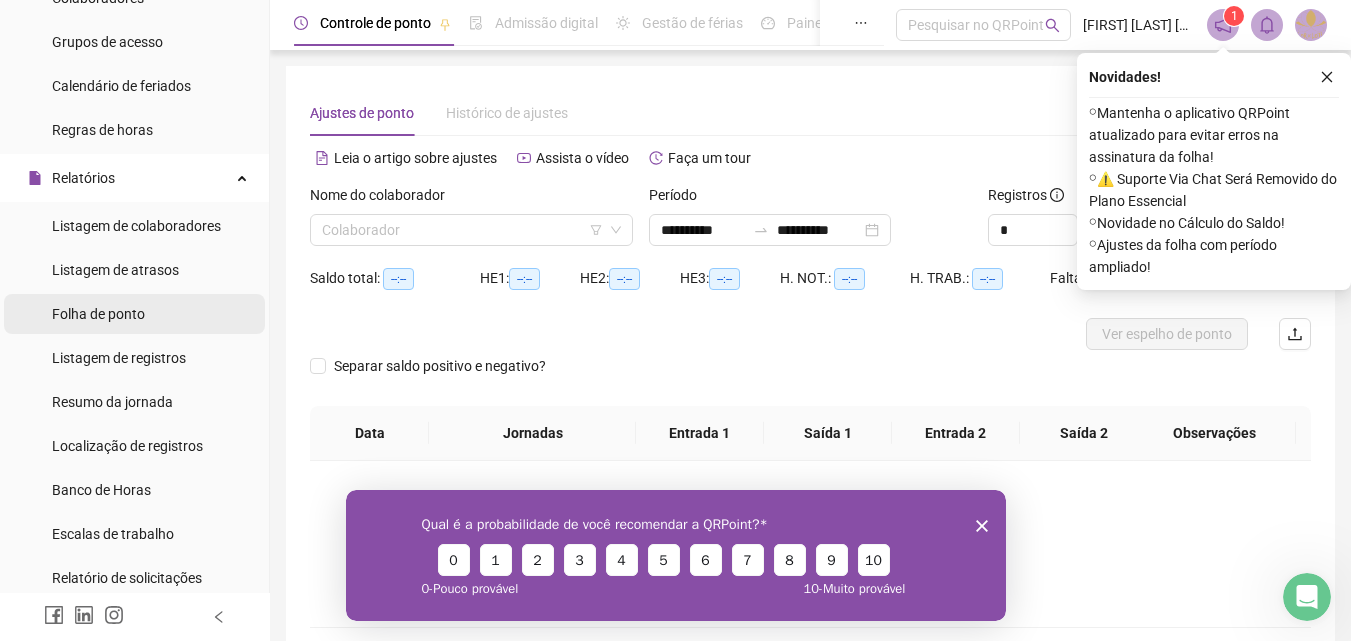 click on "Folha de ponto" at bounding box center (98, 314) 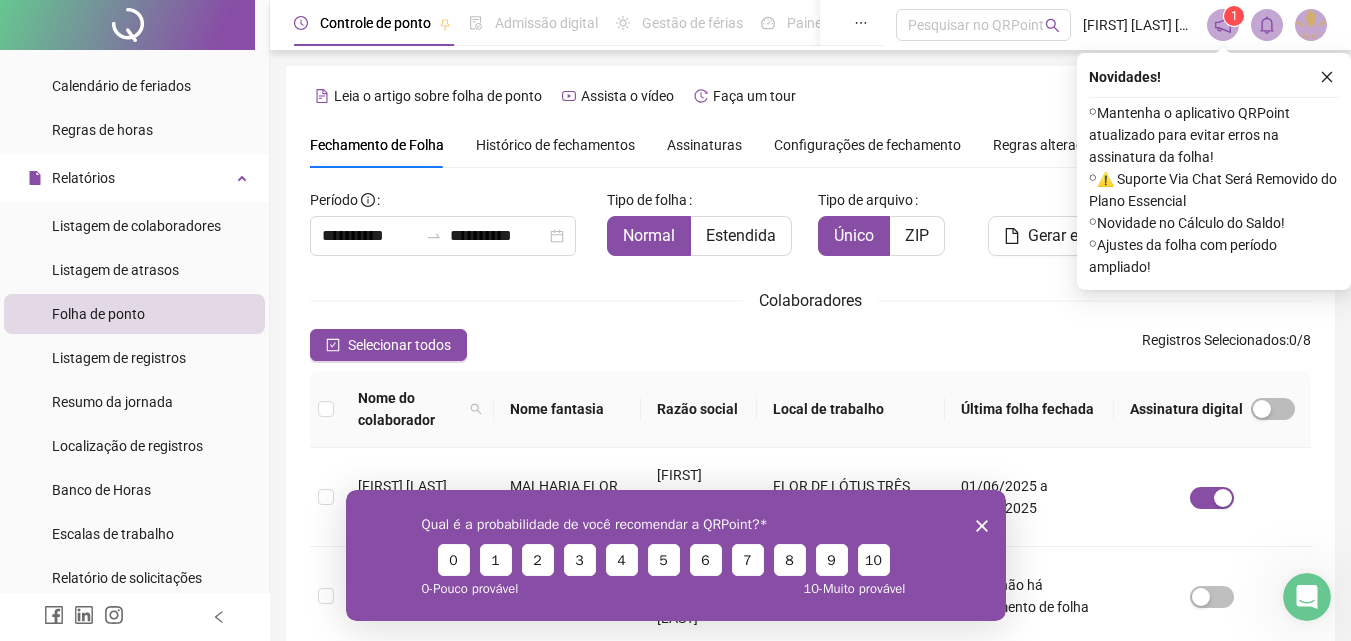 scroll, scrollTop: 89, scrollLeft: 0, axis: vertical 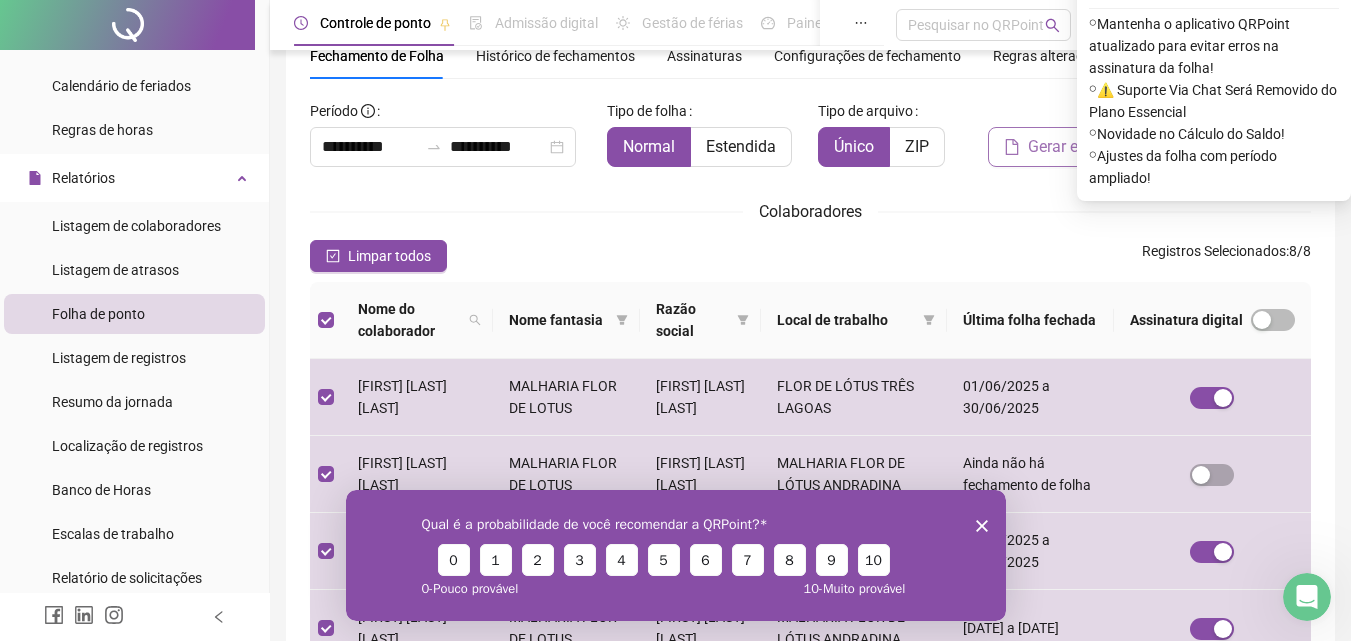 click 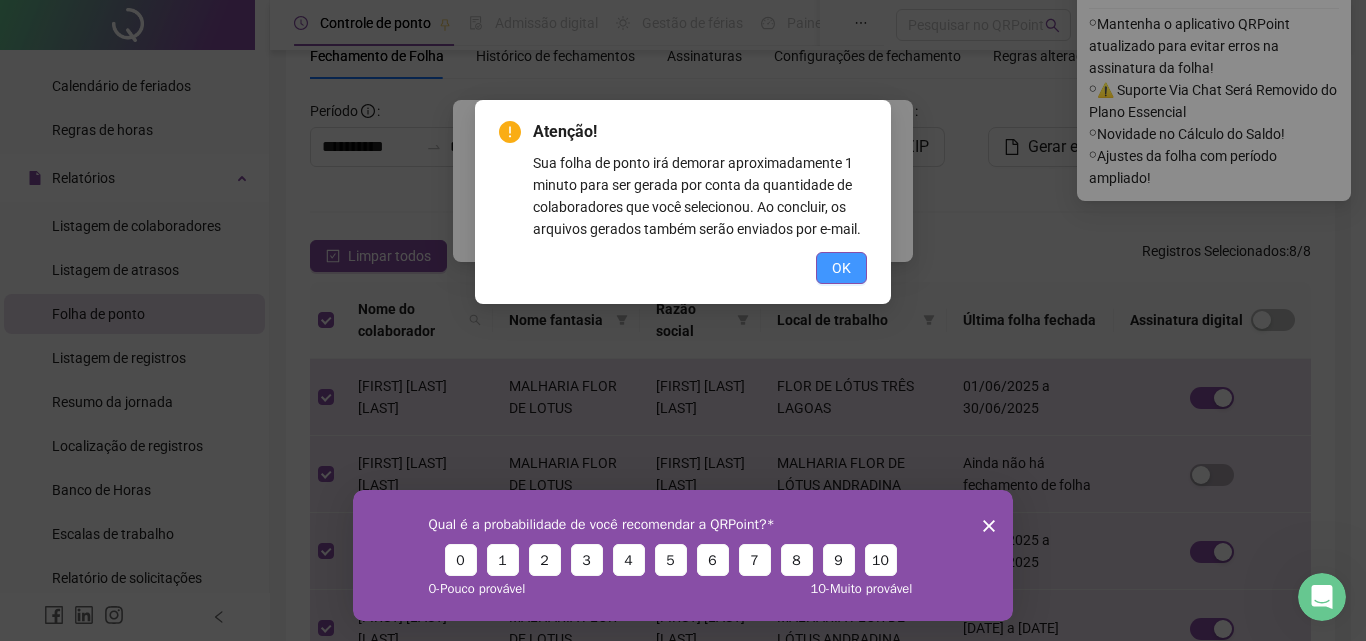 drag, startPoint x: 823, startPoint y: 259, endPoint x: 836, endPoint y: 255, distance: 13.601471 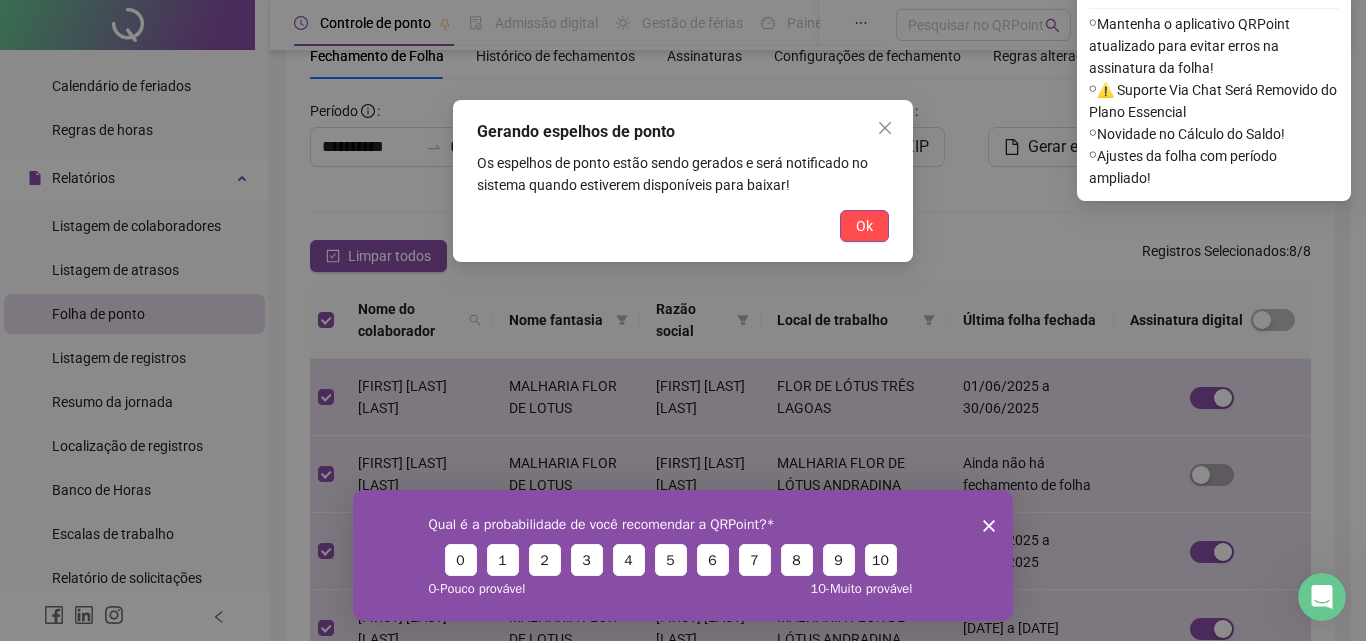 click on "Ok" at bounding box center (864, 226) 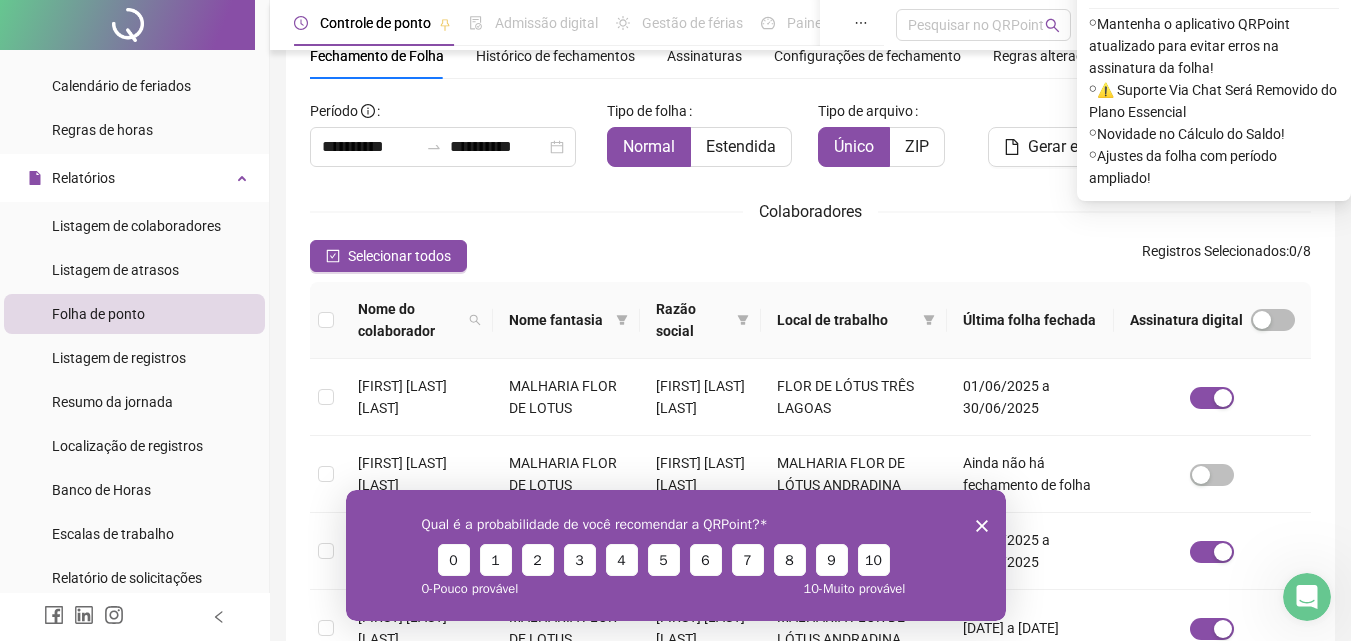 scroll, scrollTop: 0, scrollLeft: 0, axis: both 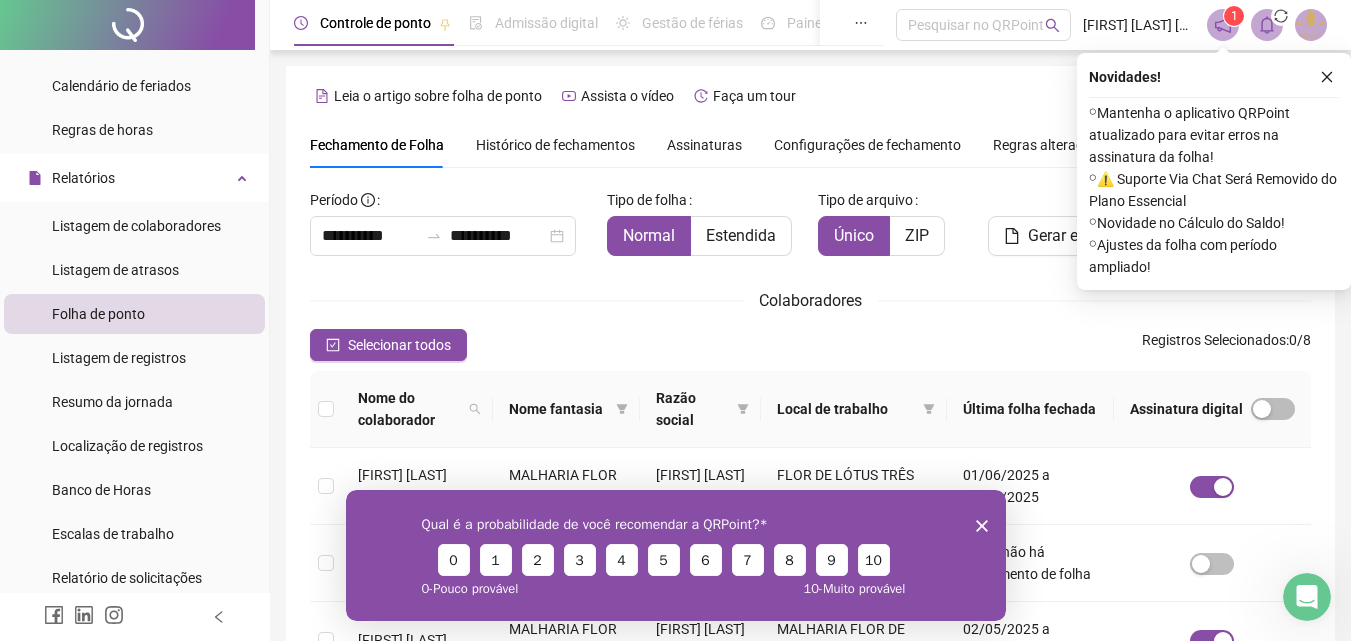 click 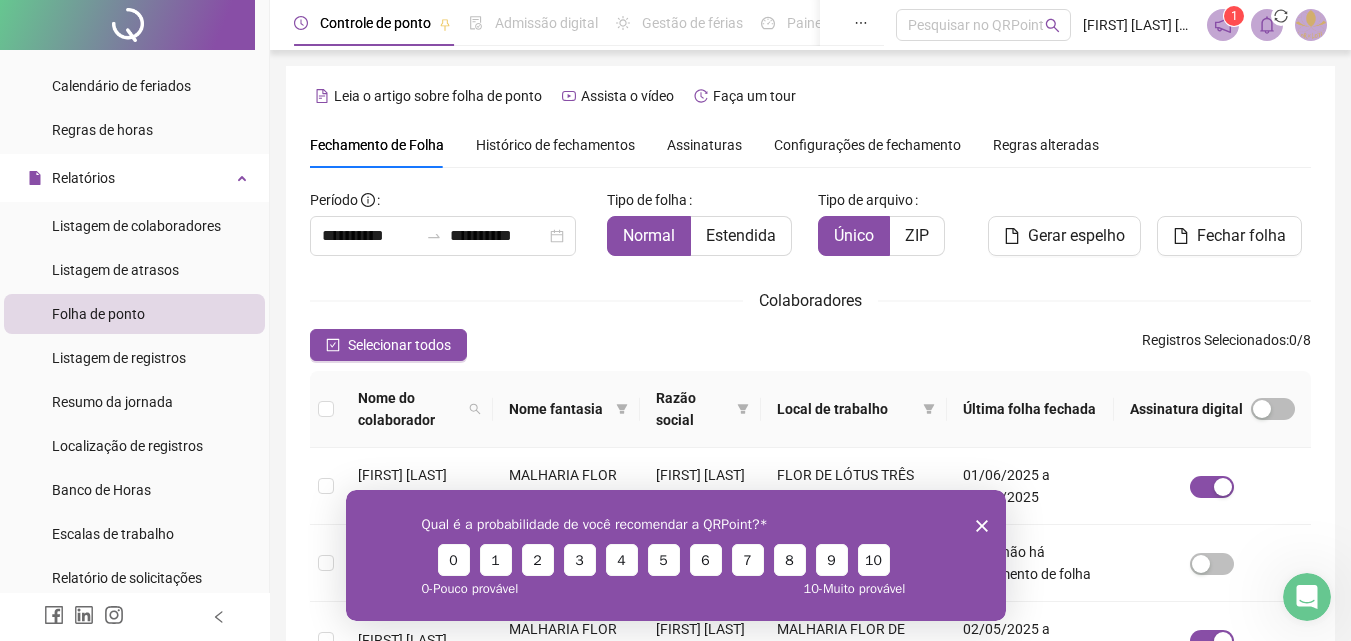 click 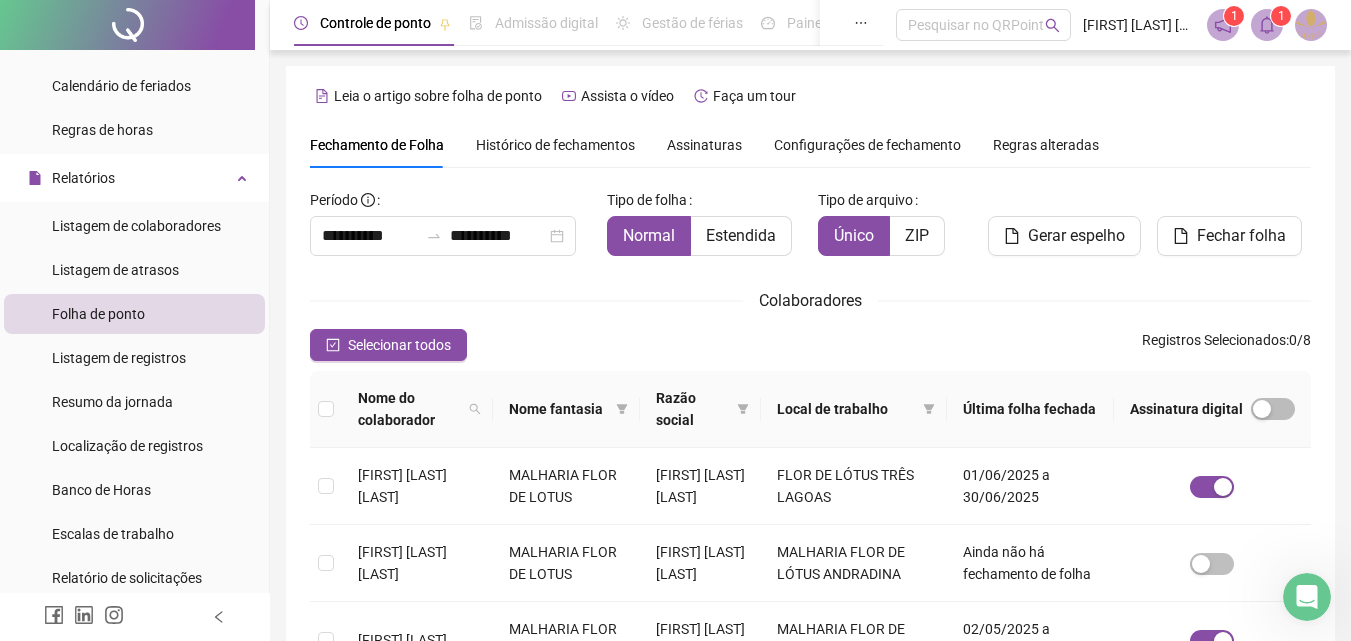 scroll, scrollTop: 89, scrollLeft: 0, axis: vertical 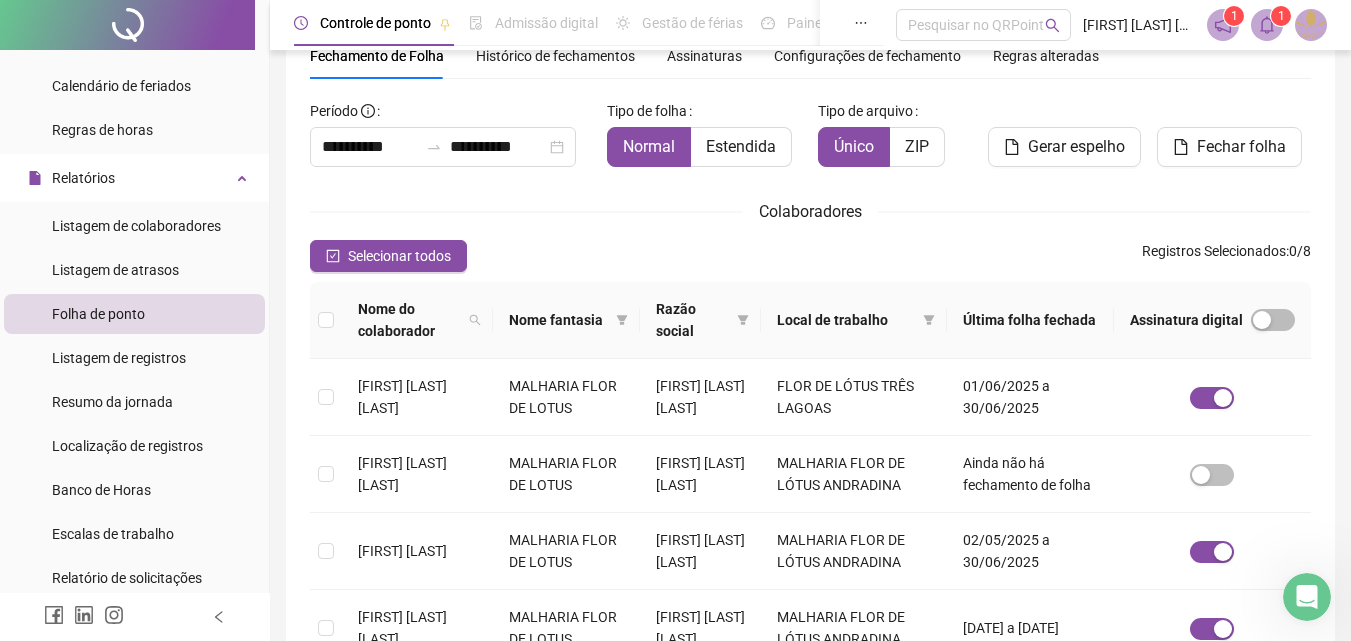 click on "1" at bounding box center [1267, 25] 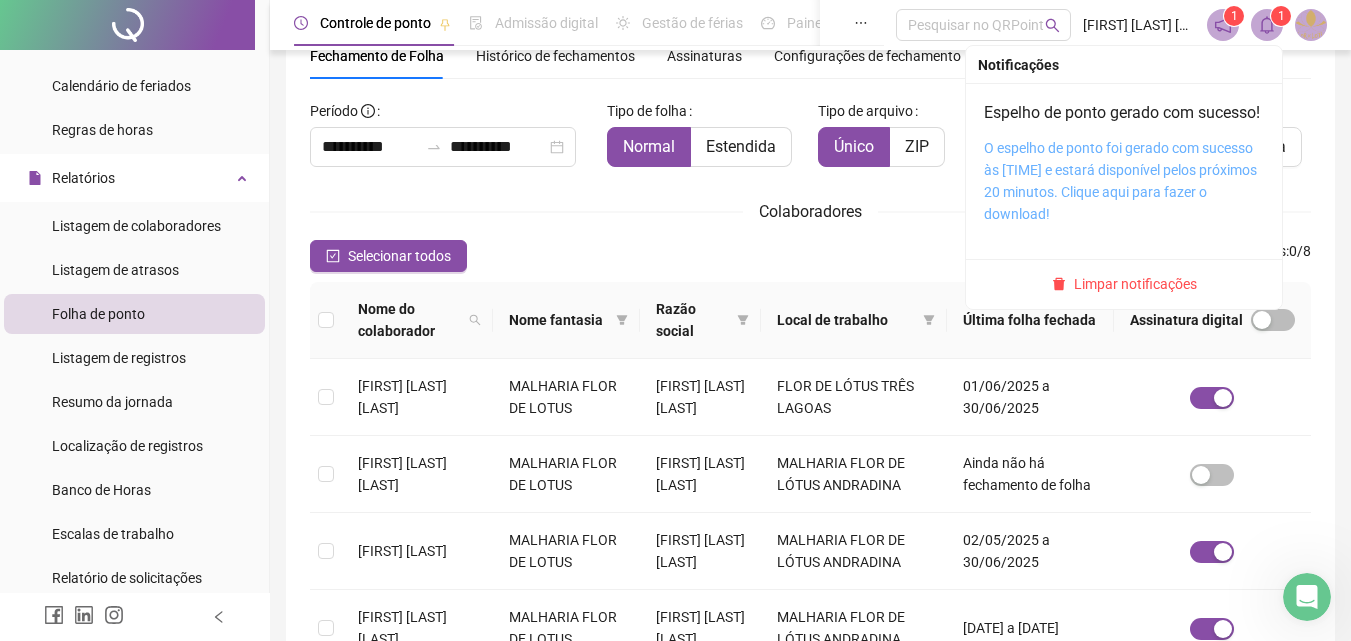 click on "O espelho de ponto foi gerado com sucesso às [TIME] e estará disponível pelos próximos 20 minutos.
Clique aqui para fazer o download!" at bounding box center (1120, 181) 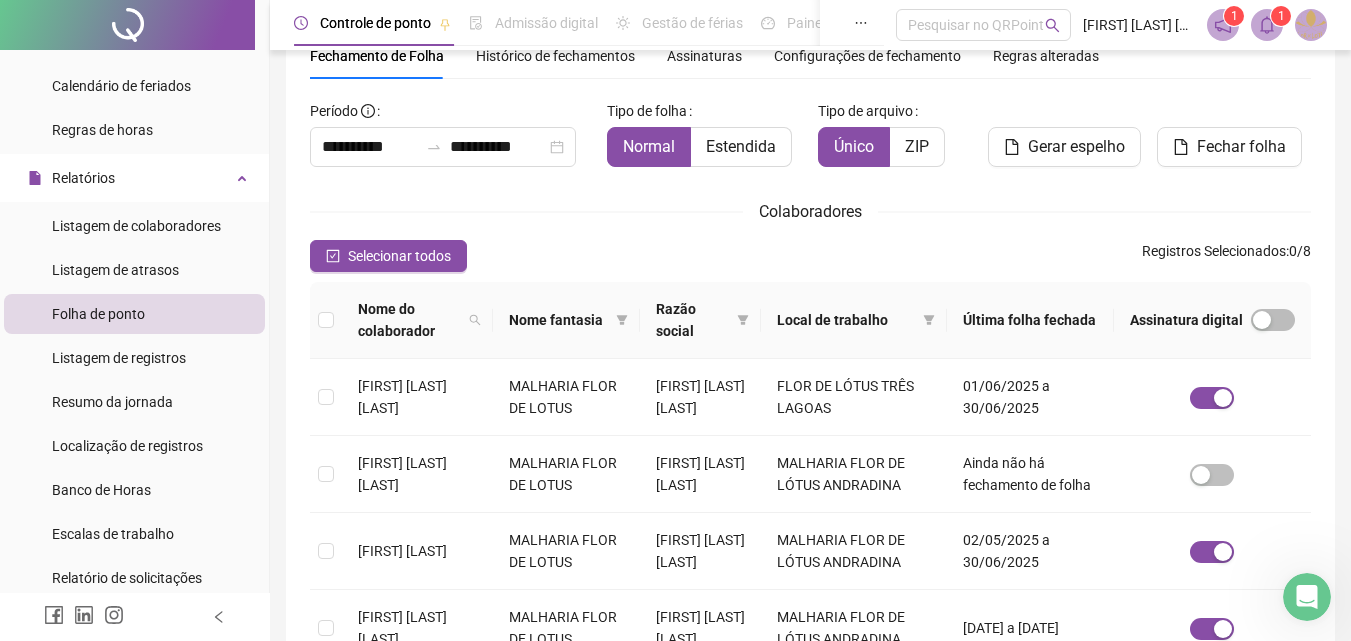 scroll, scrollTop: 0, scrollLeft: 0, axis: both 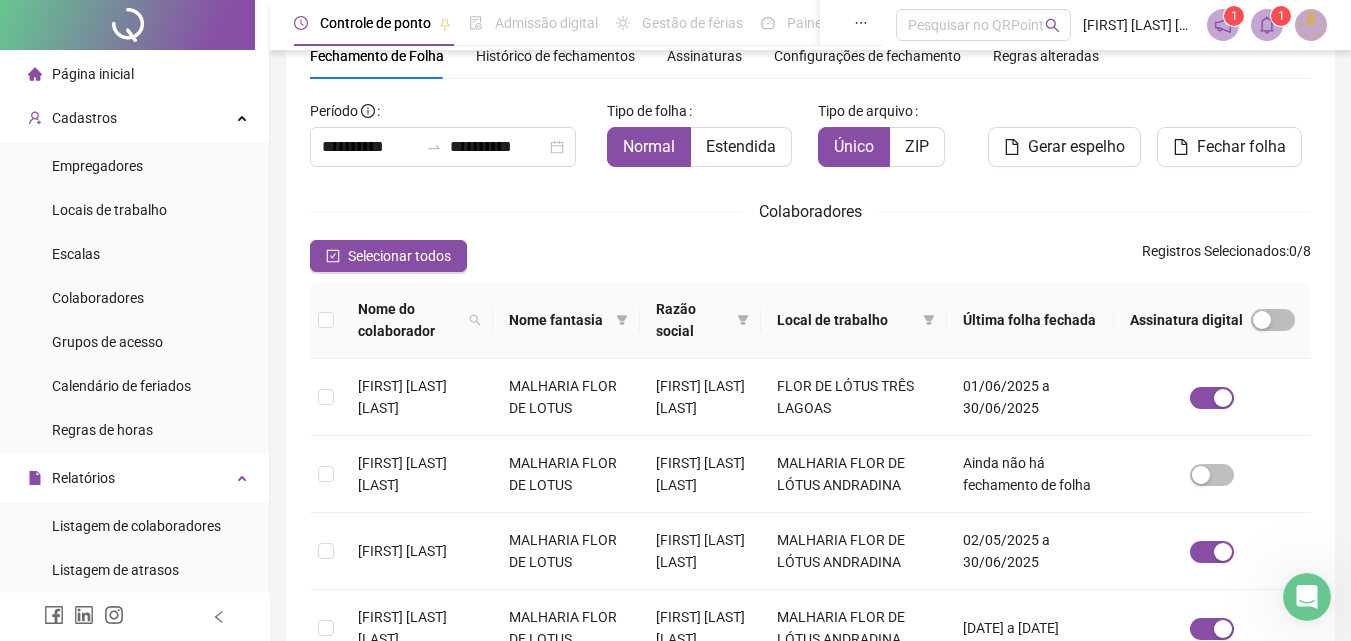 click on "Página inicial" at bounding box center [93, 74] 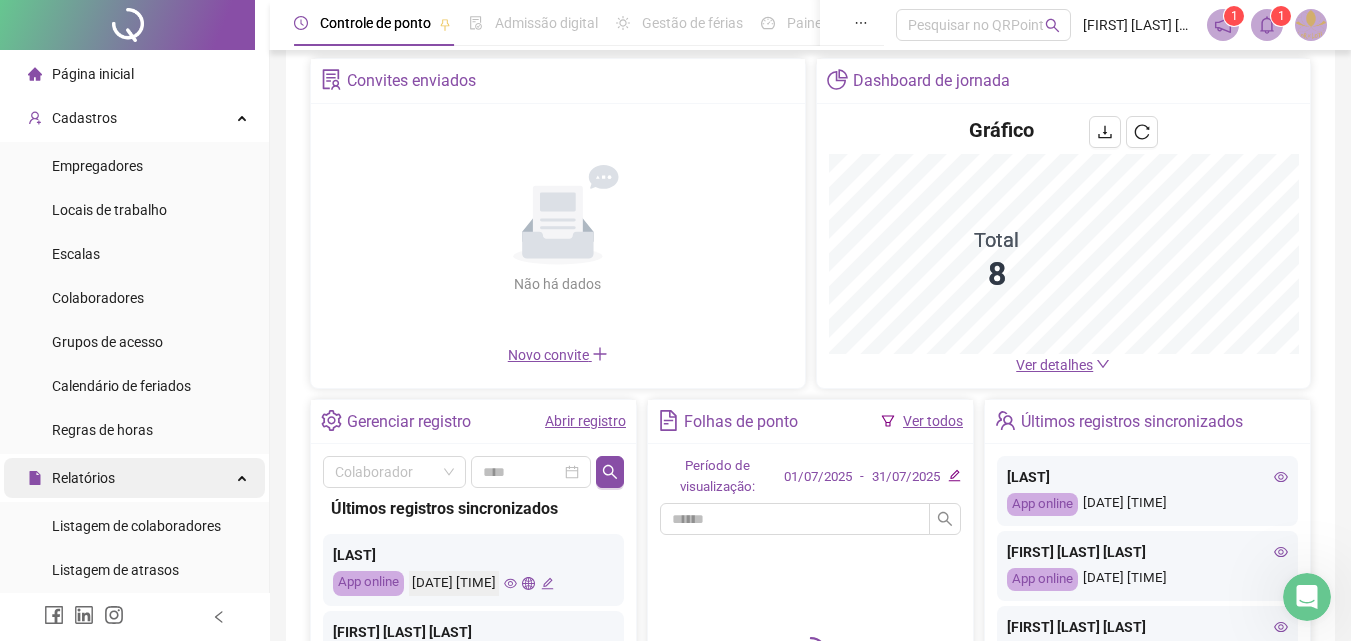 click on "Relatórios" at bounding box center (83, 478) 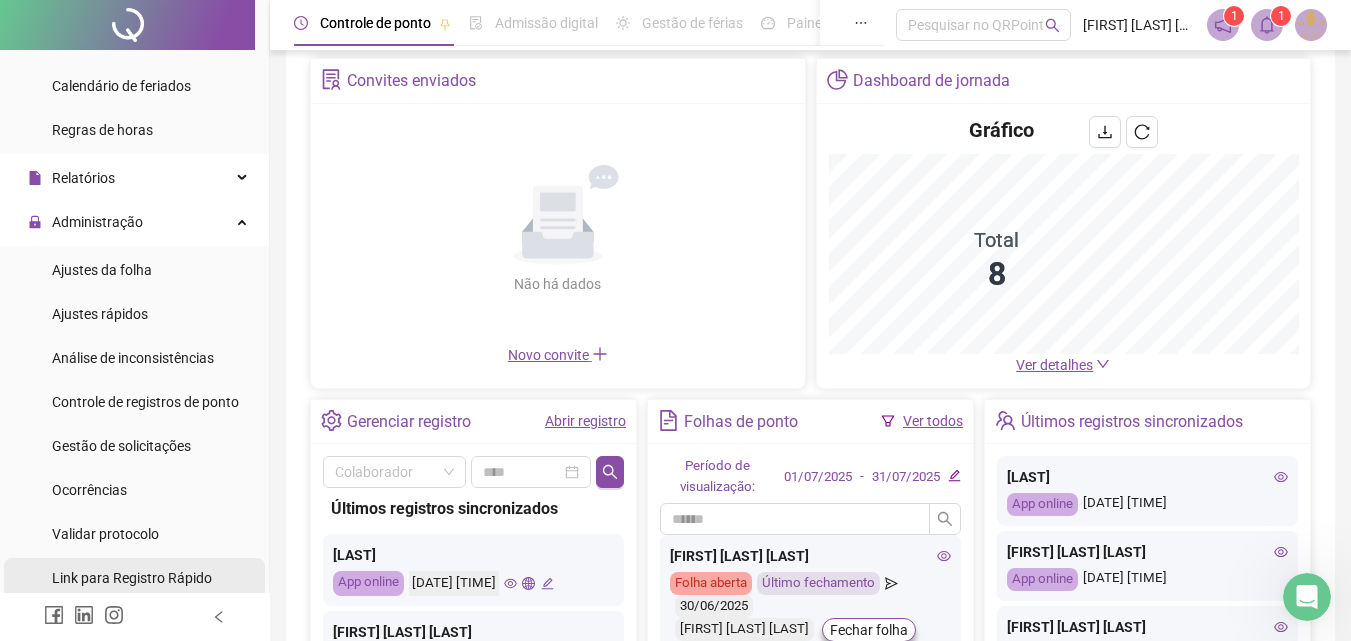 scroll, scrollTop: 500, scrollLeft: 0, axis: vertical 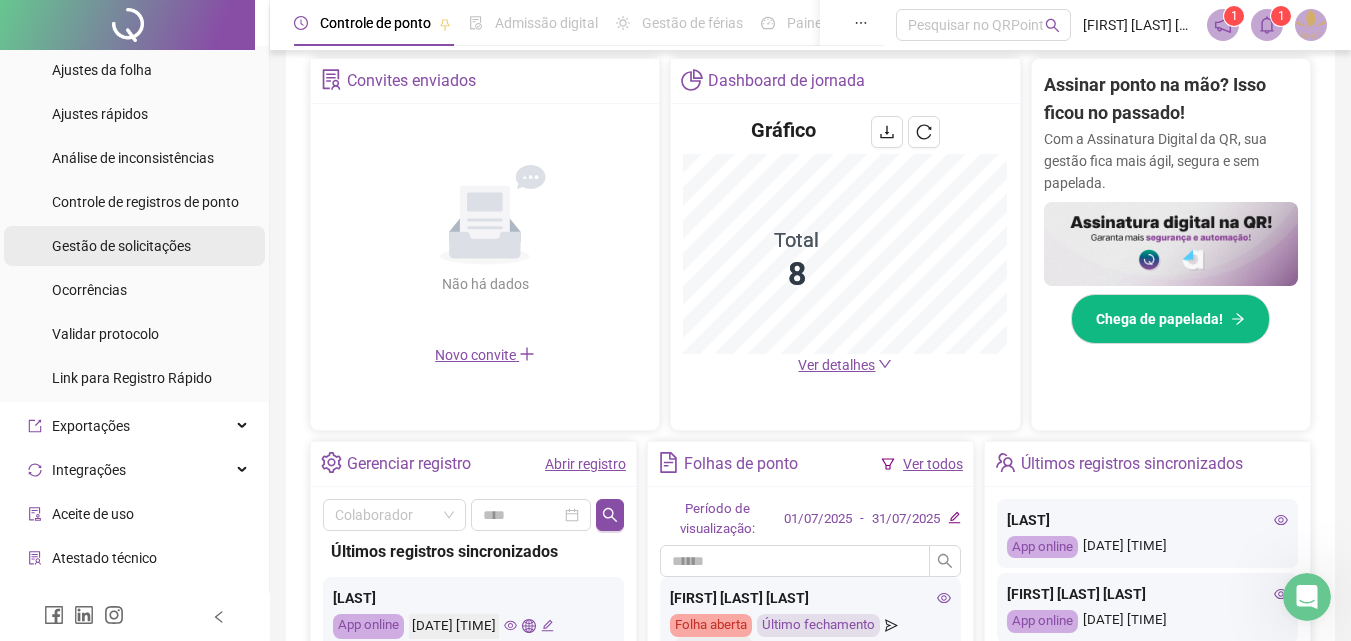 click on "Gestão de solicitações" at bounding box center [121, 246] 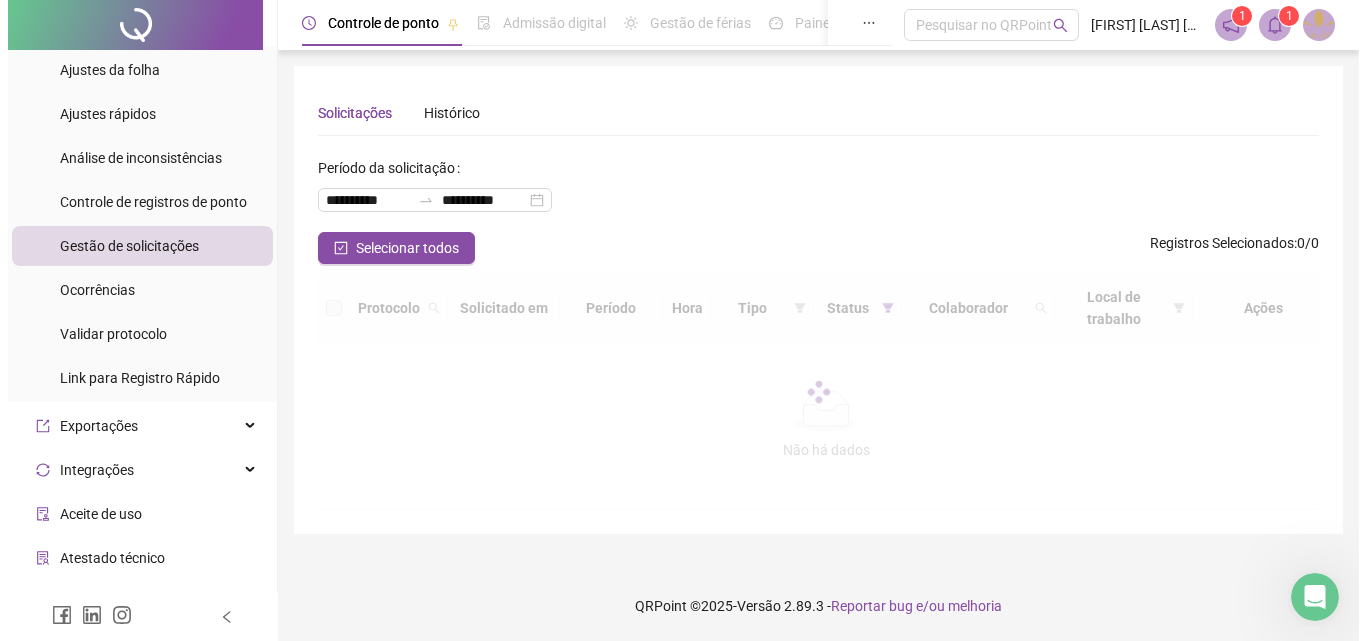 scroll, scrollTop: 0, scrollLeft: 0, axis: both 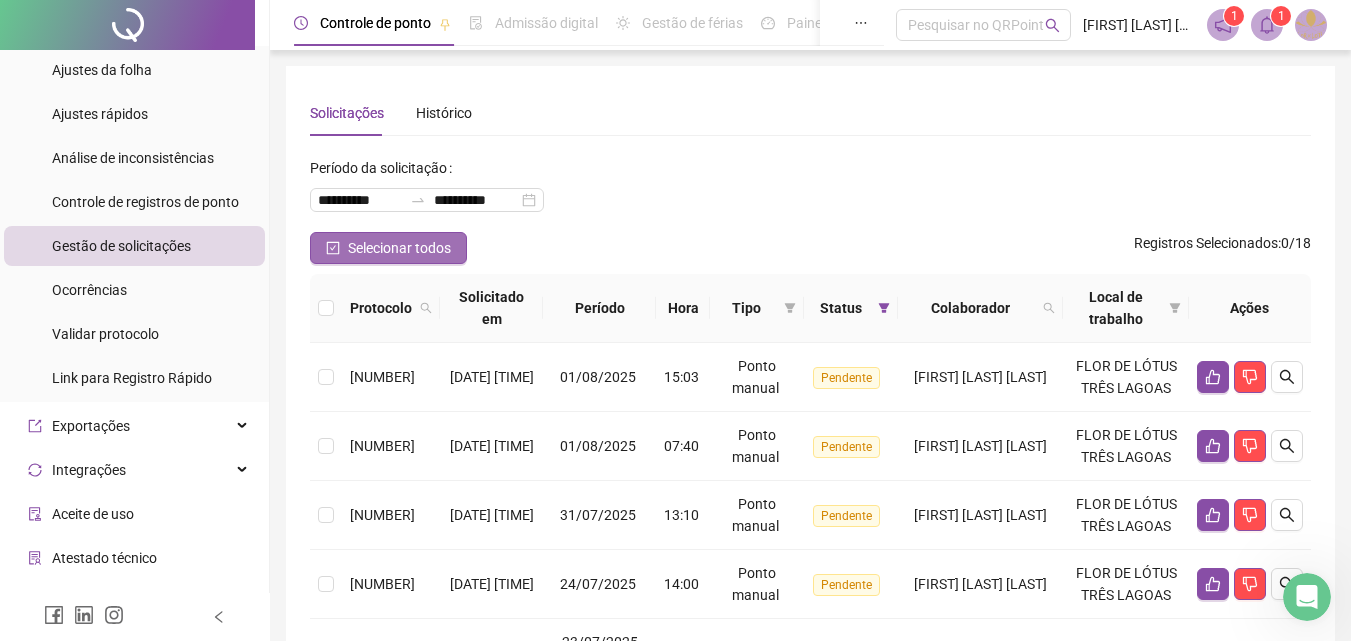 click on "Selecionar todos" at bounding box center (399, 248) 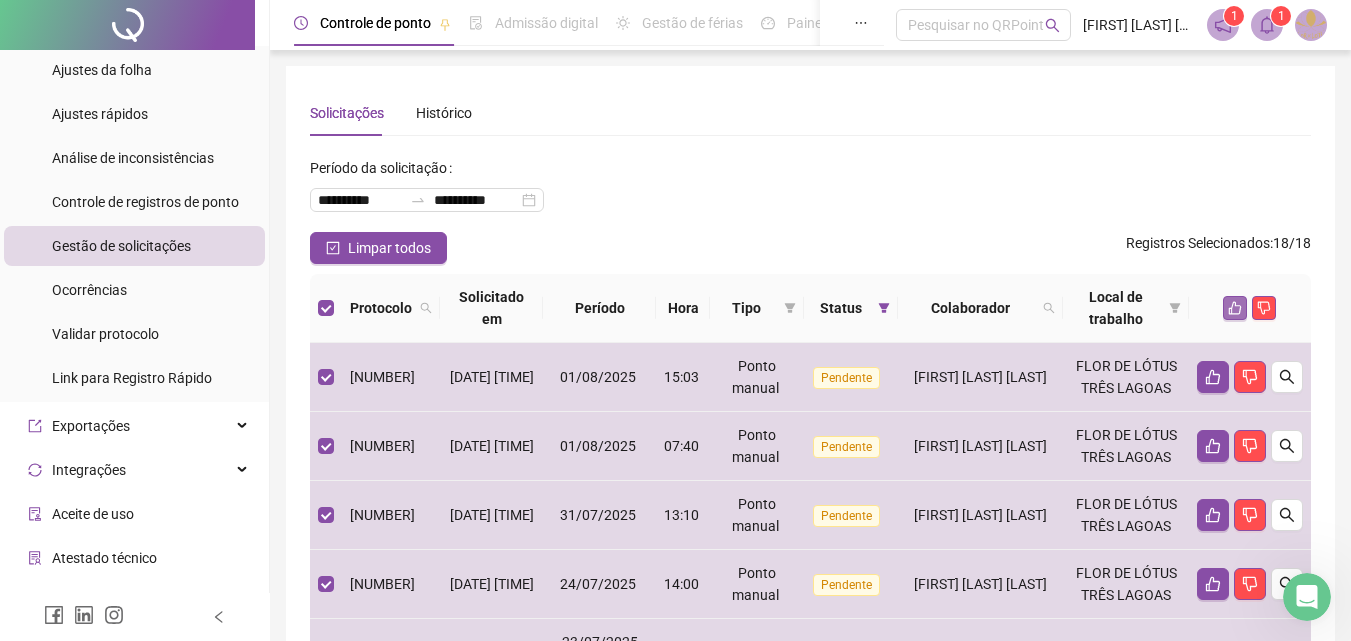 click 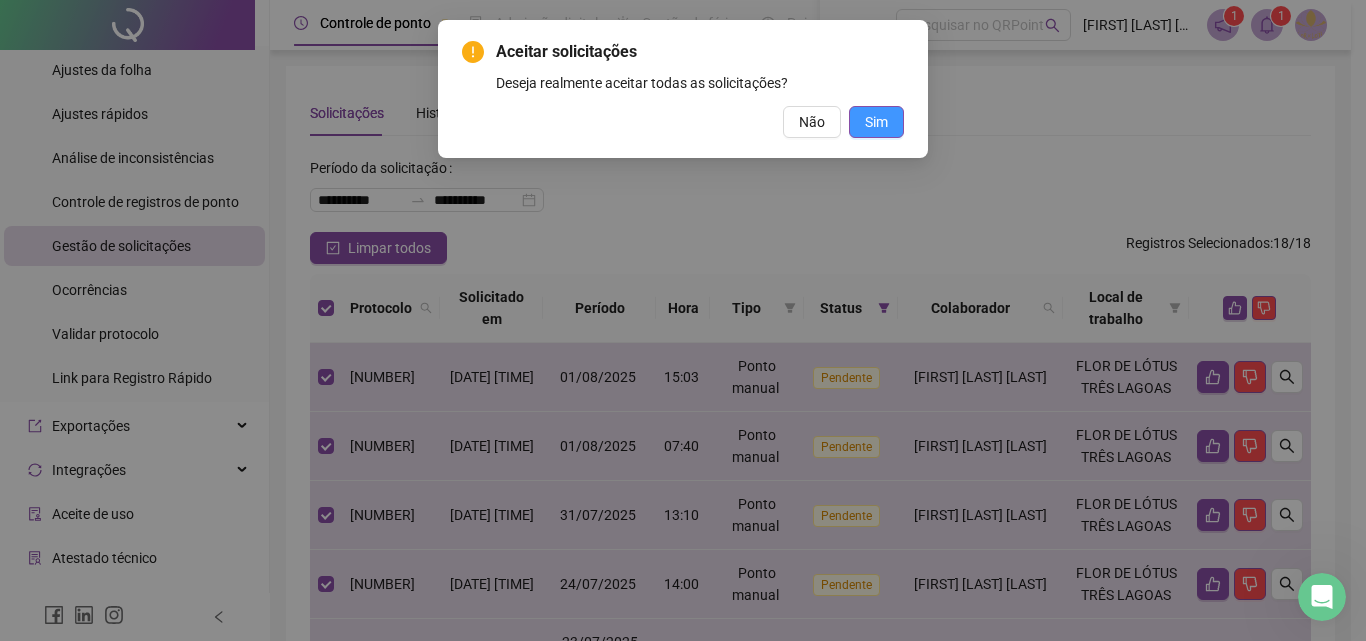 click on "Sim" at bounding box center (876, 122) 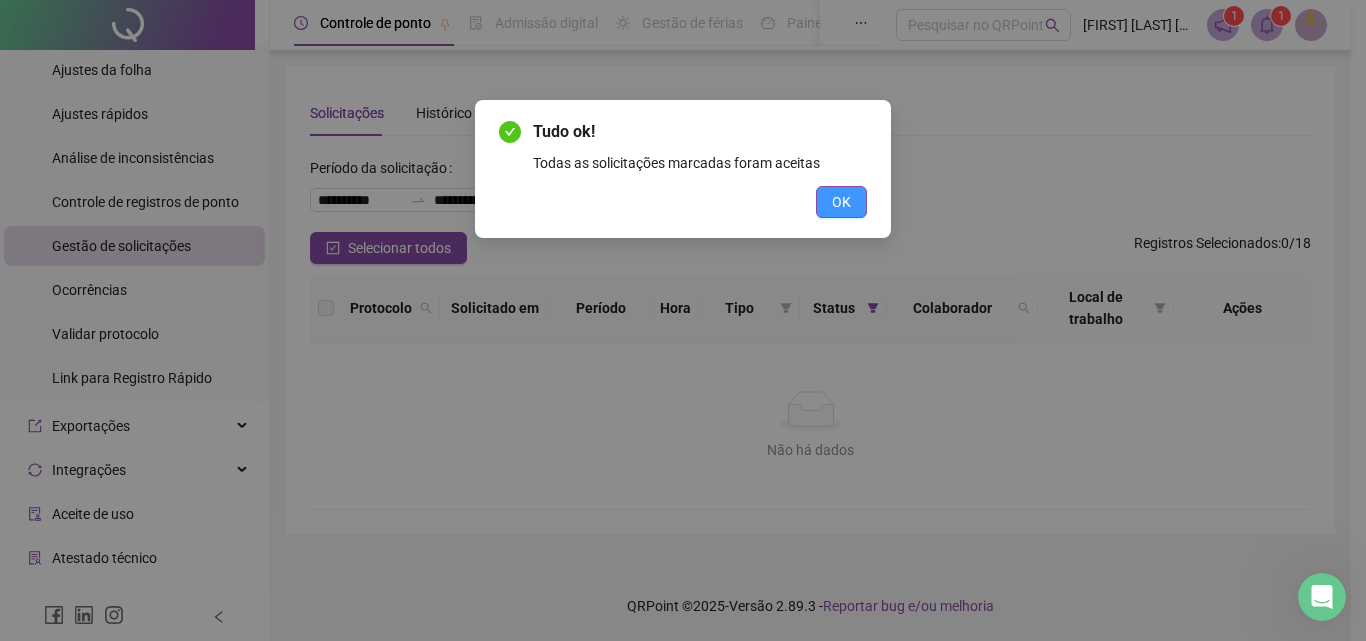 click on "OK" at bounding box center (841, 202) 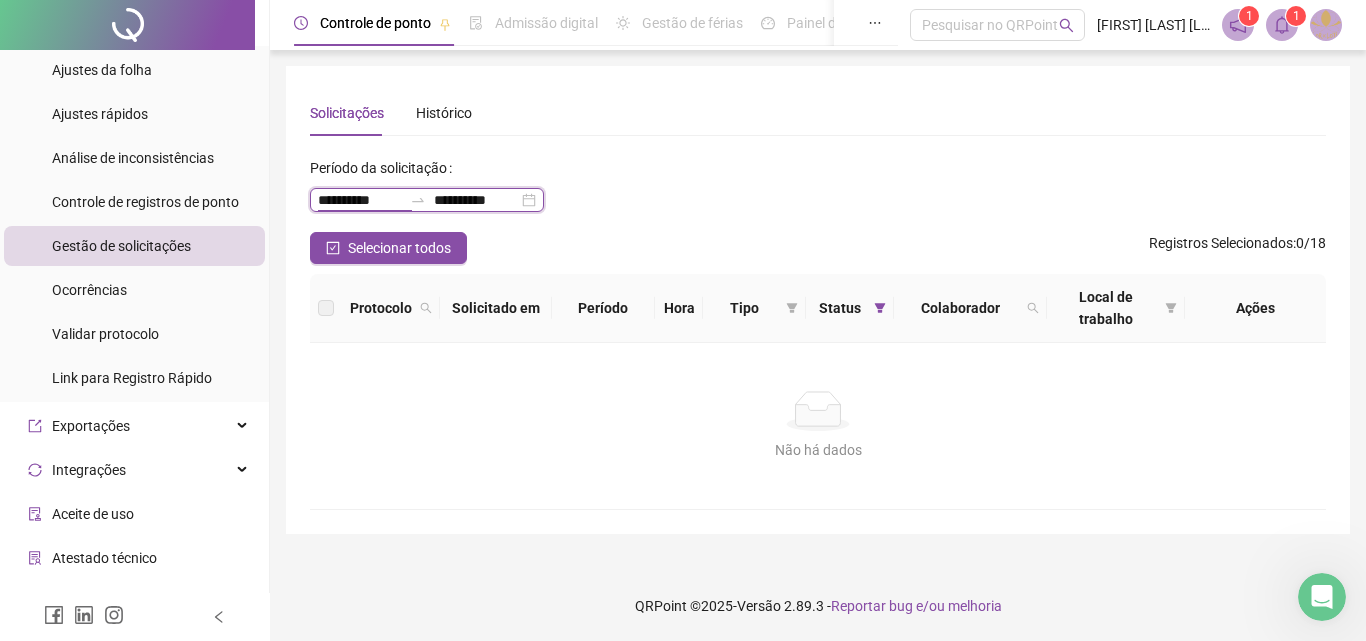 drag, startPoint x: 329, startPoint y: 196, endPoint x: 319, endPoint y: 201, distance: 11.18034 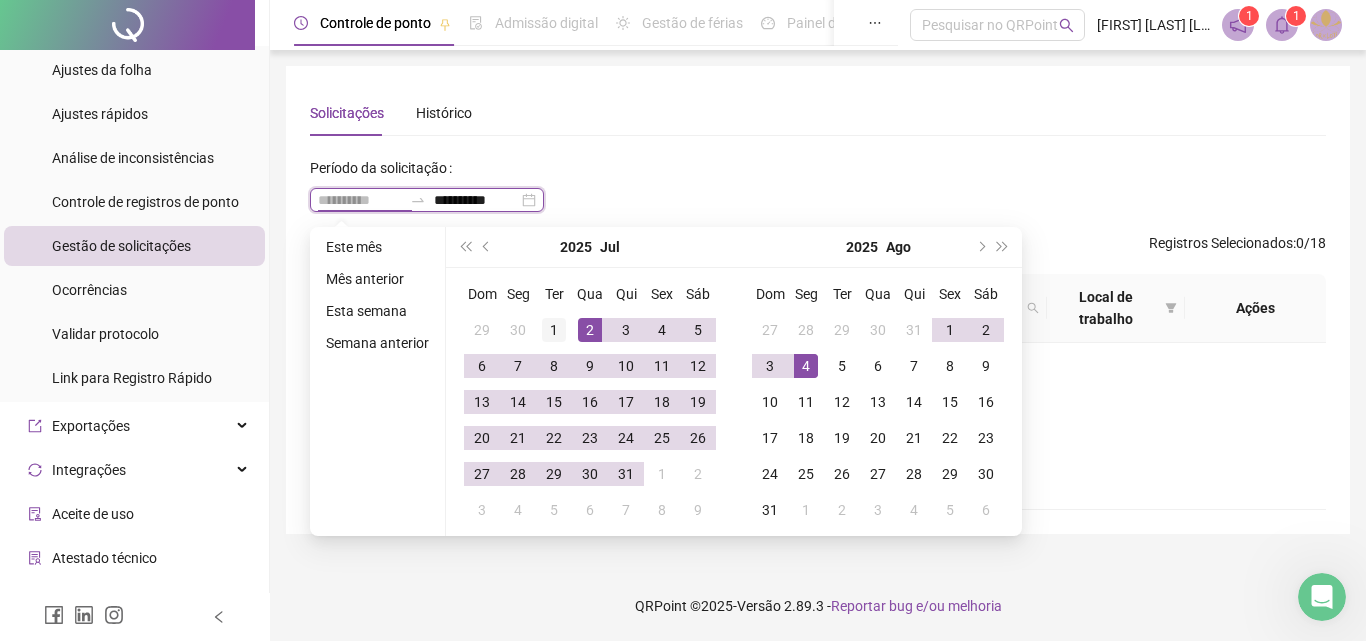 type on "**********" 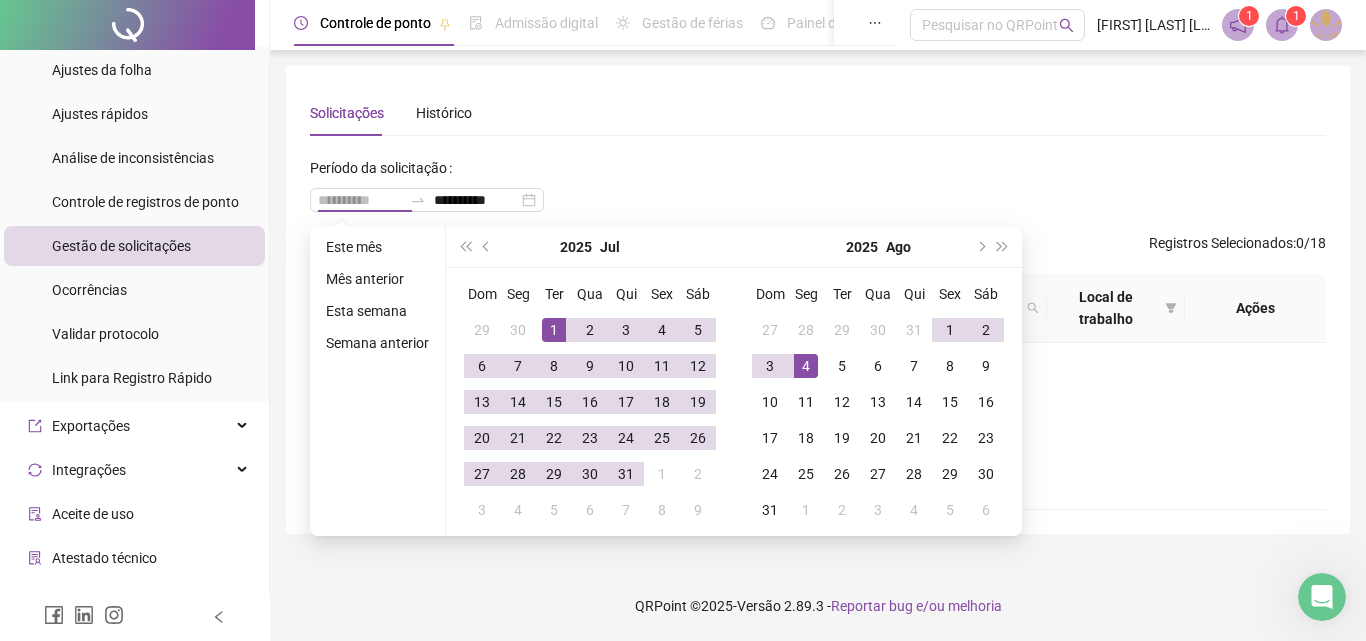 click on "1" at bounding box center (554, 330) 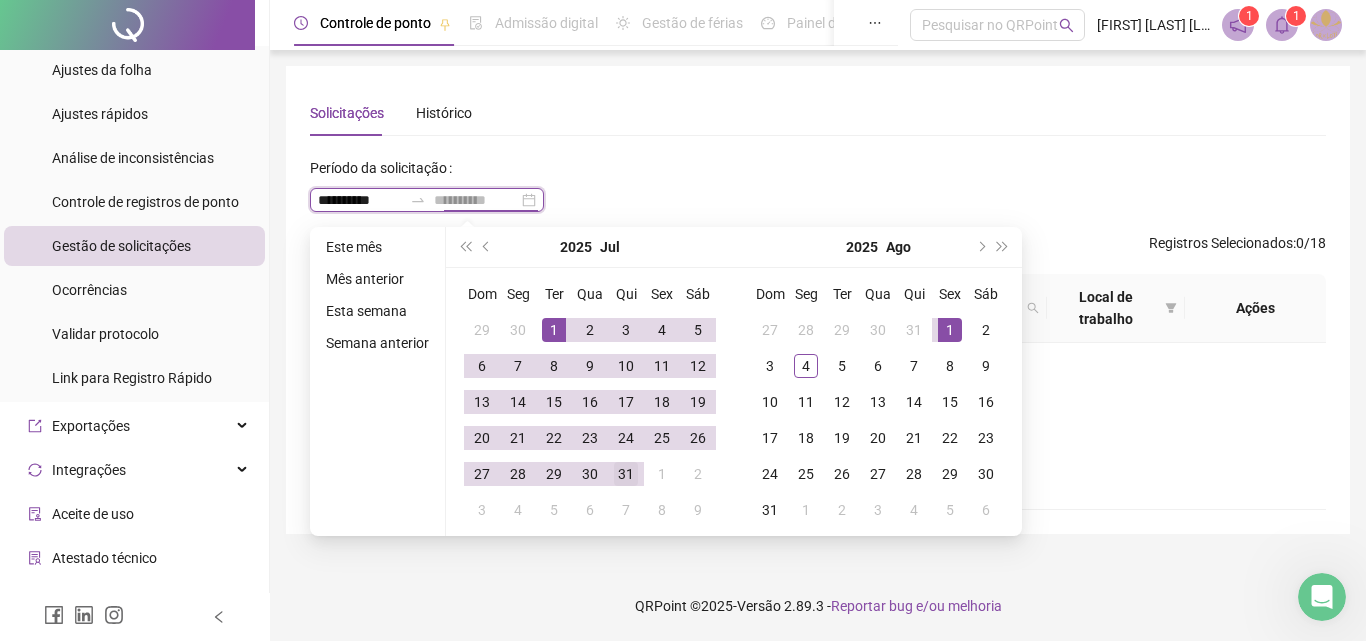 type on "**********" 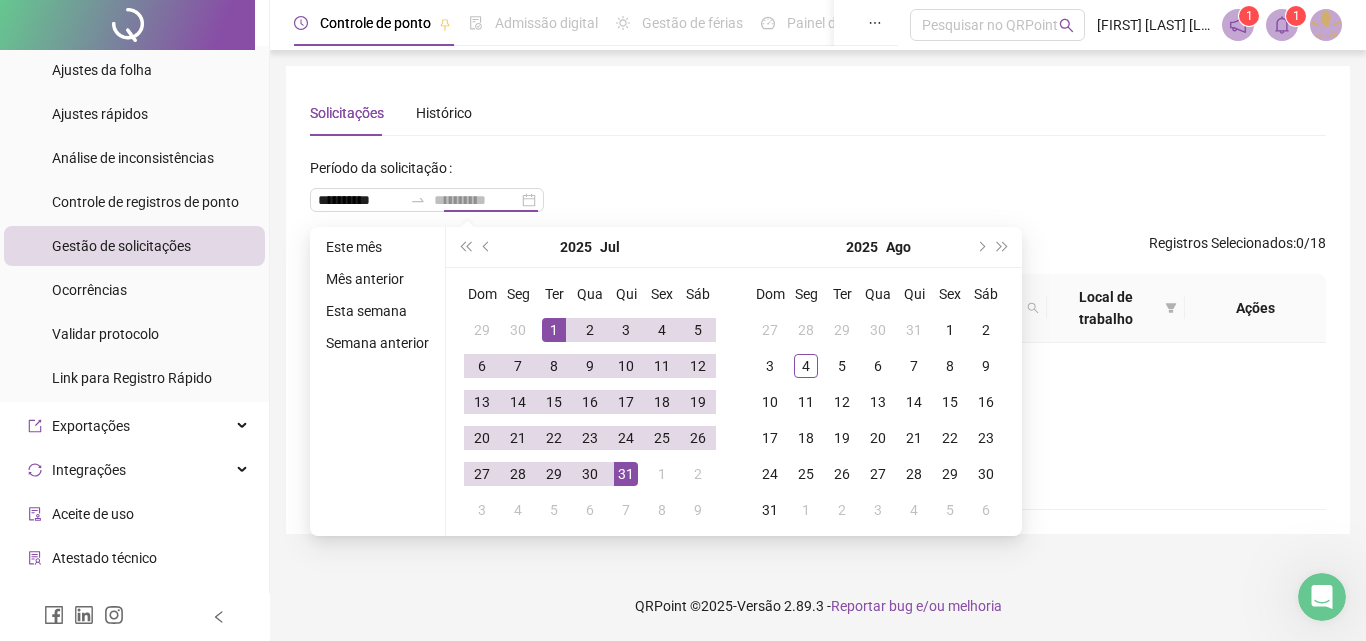 click on "31" at bounding box center (626, 474) 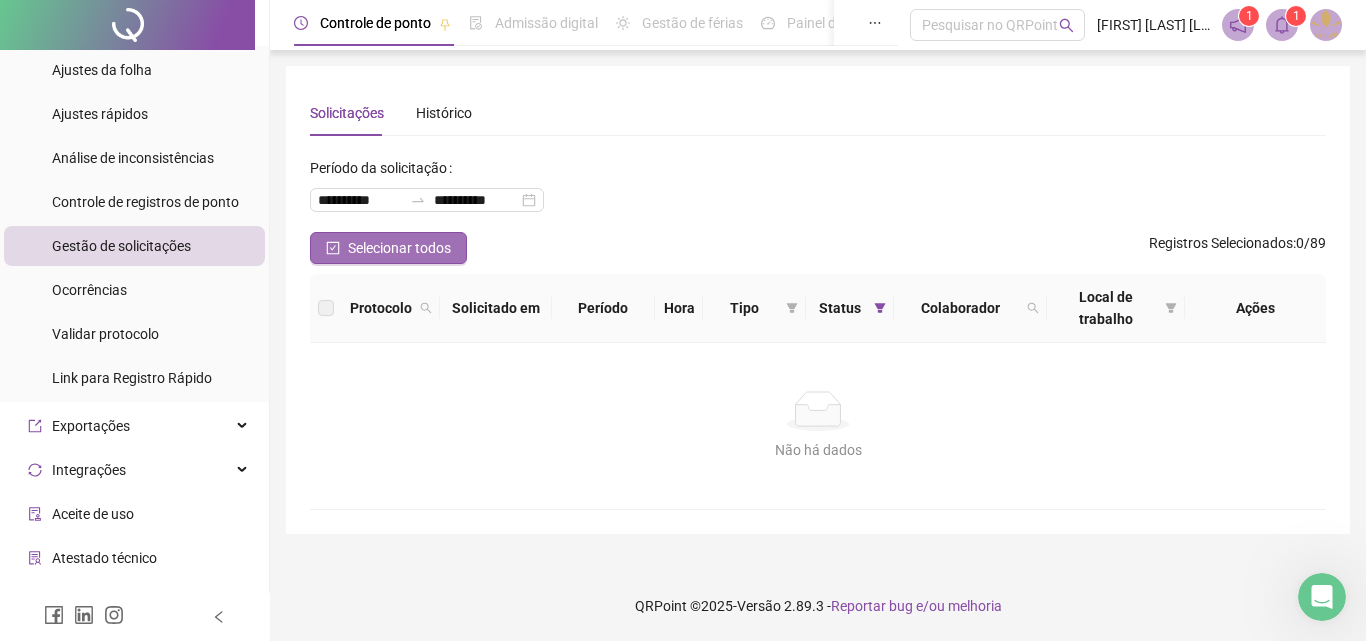 click on "Selecionar todos" at bounding box center (399, 248) 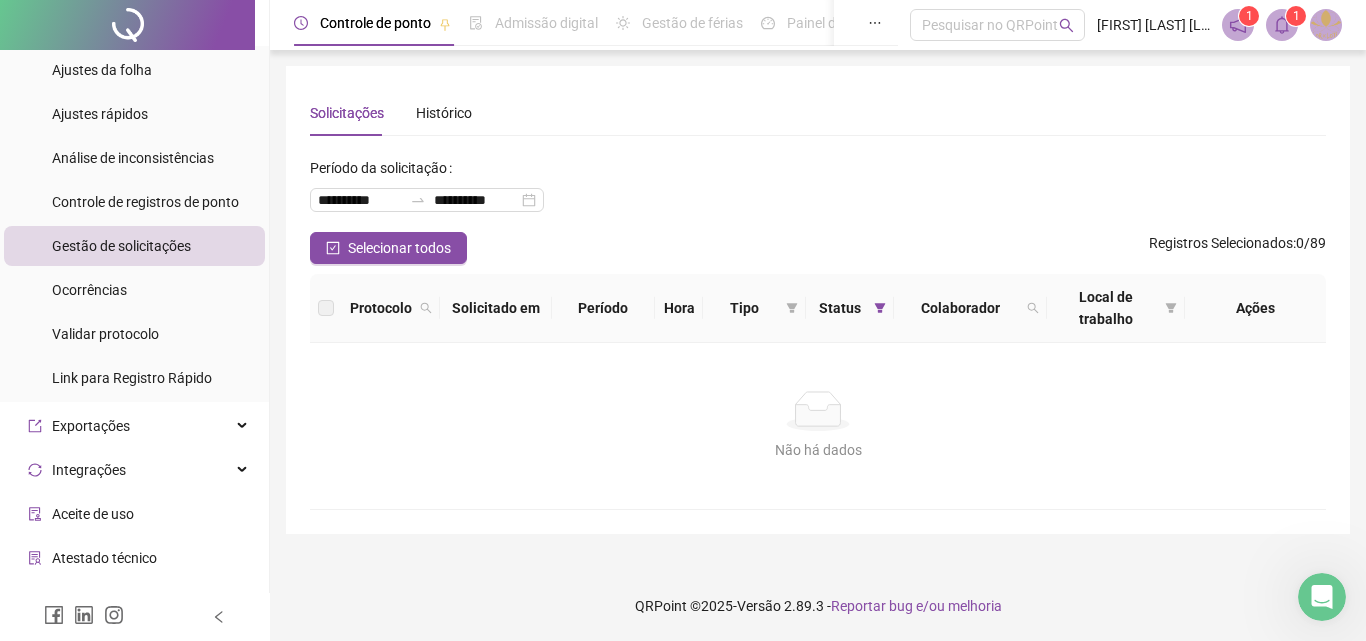 click on "**********" at bounding box center (818, 192) 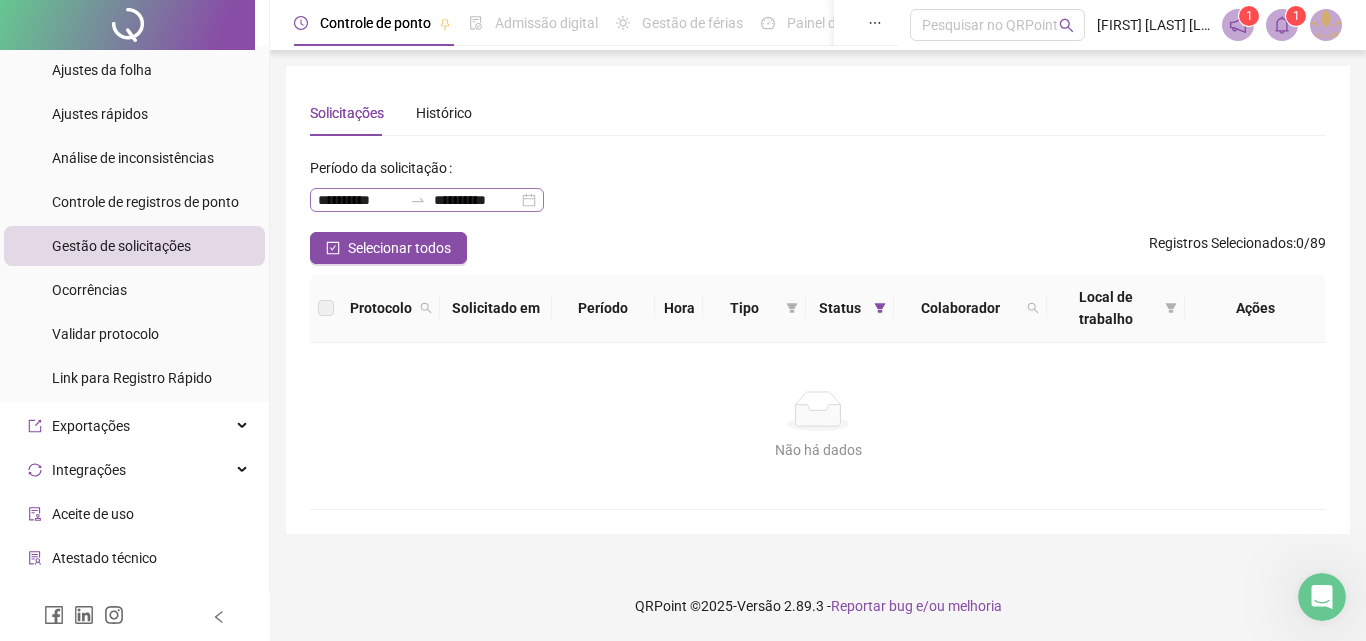 click on "**********" at bounding box center [427, 200] 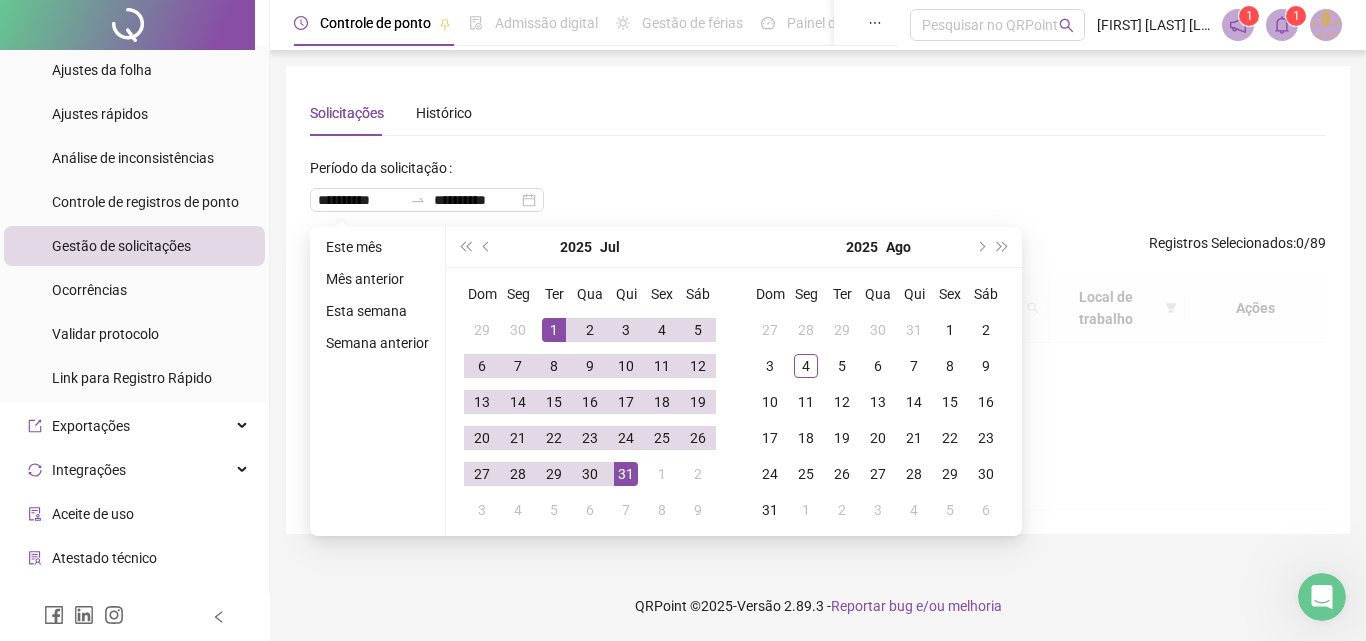 click on "**********" at bounding box center (818, 192) 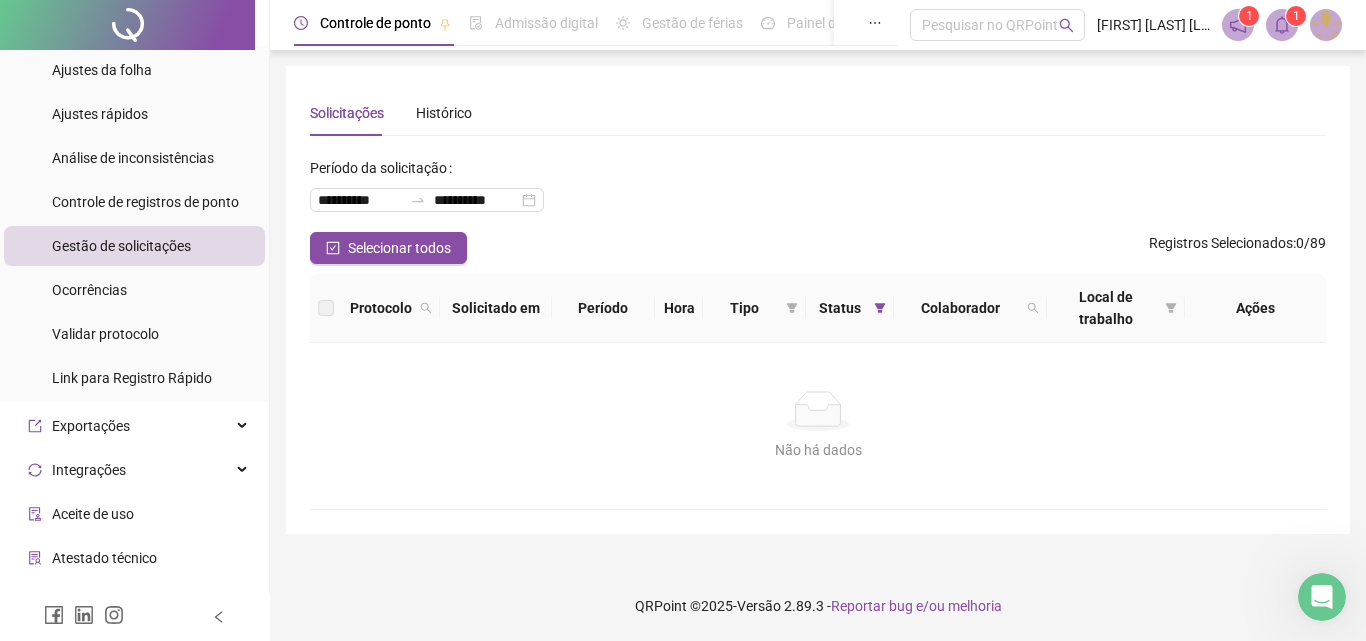 click on "**********" at bounding box center [818, 192] 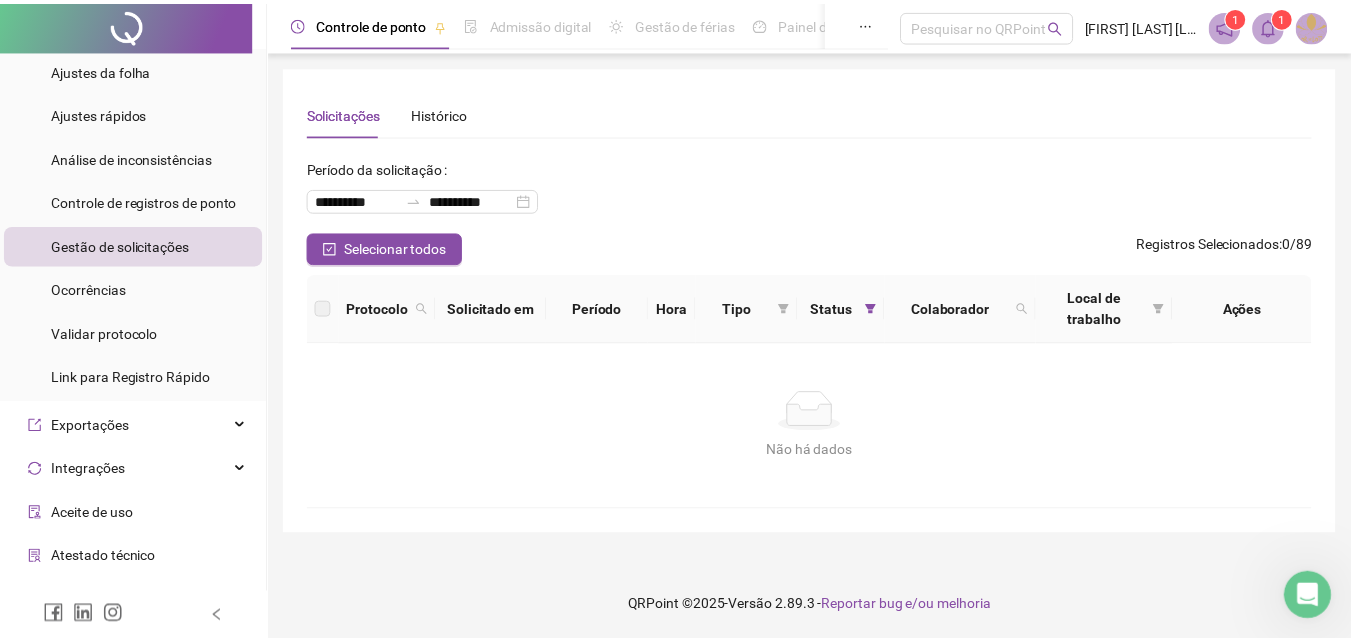 scroll, scrollTop: 0, scrollLeft: 0, axis: both 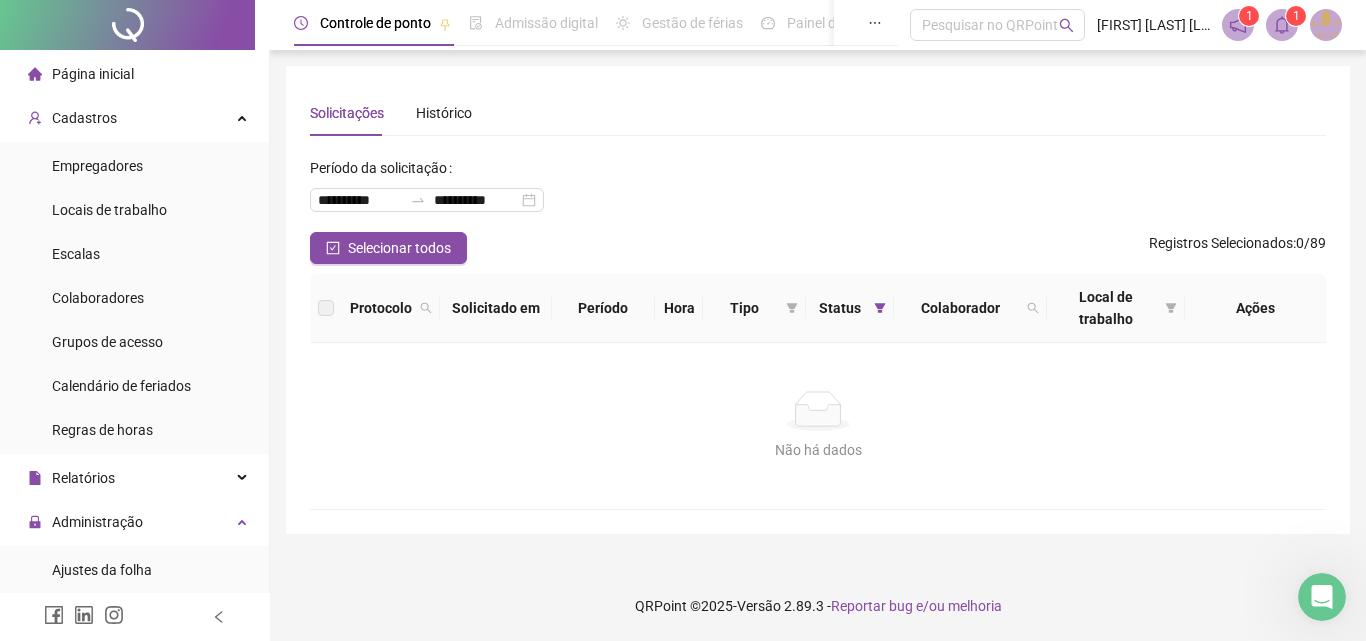 click on "Página inicial" at bounding box center [93, 74] 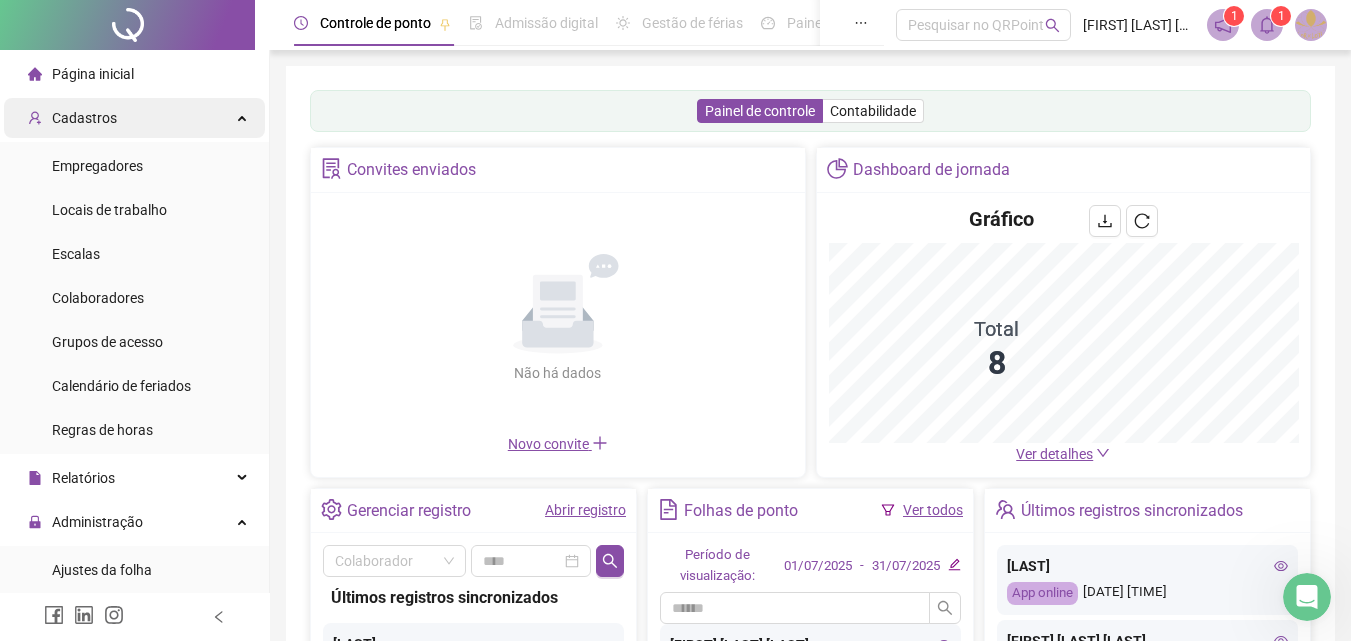 click on "Cadastros" at bounding box center [84, 118] 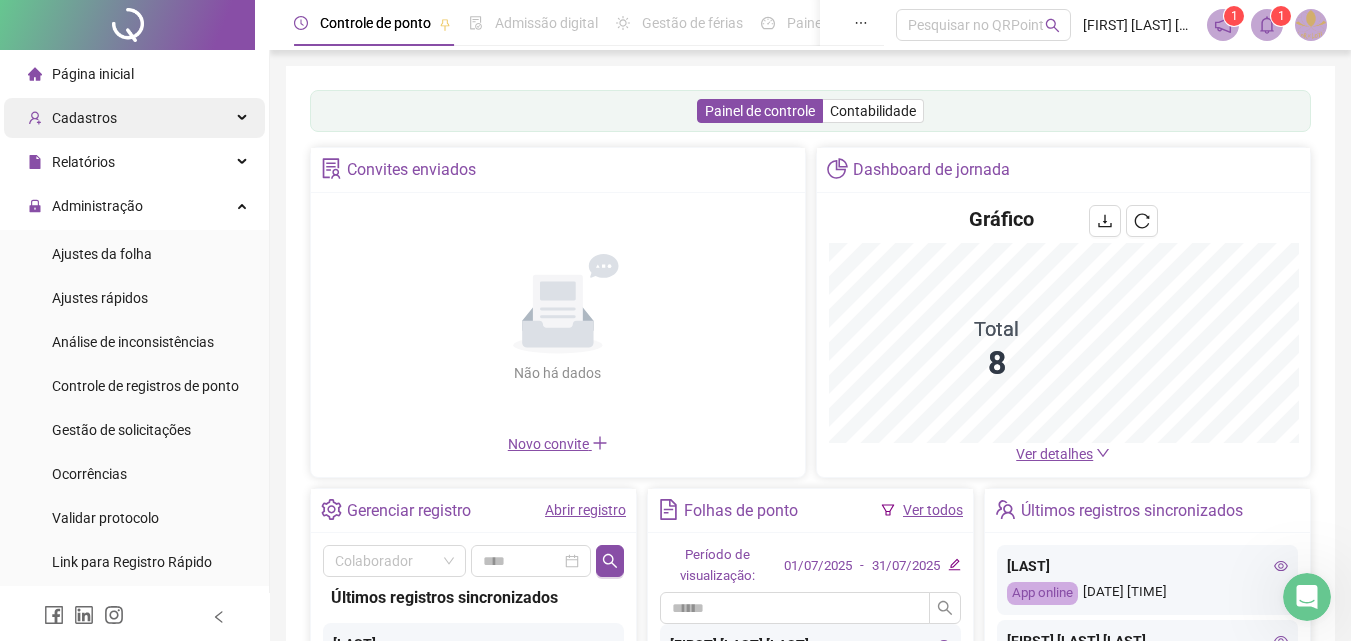 click on "Cadastros" at bounding box center [134, 118] 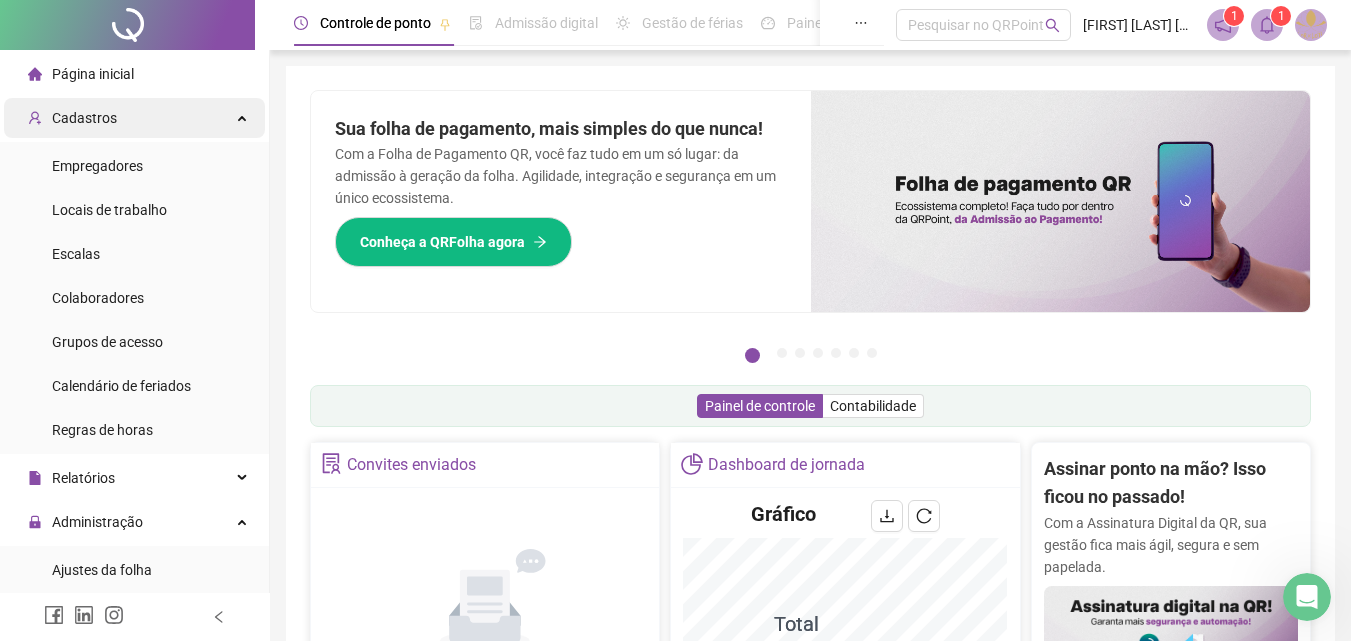 click on "Cadastros" at bounding box center (134, 118) 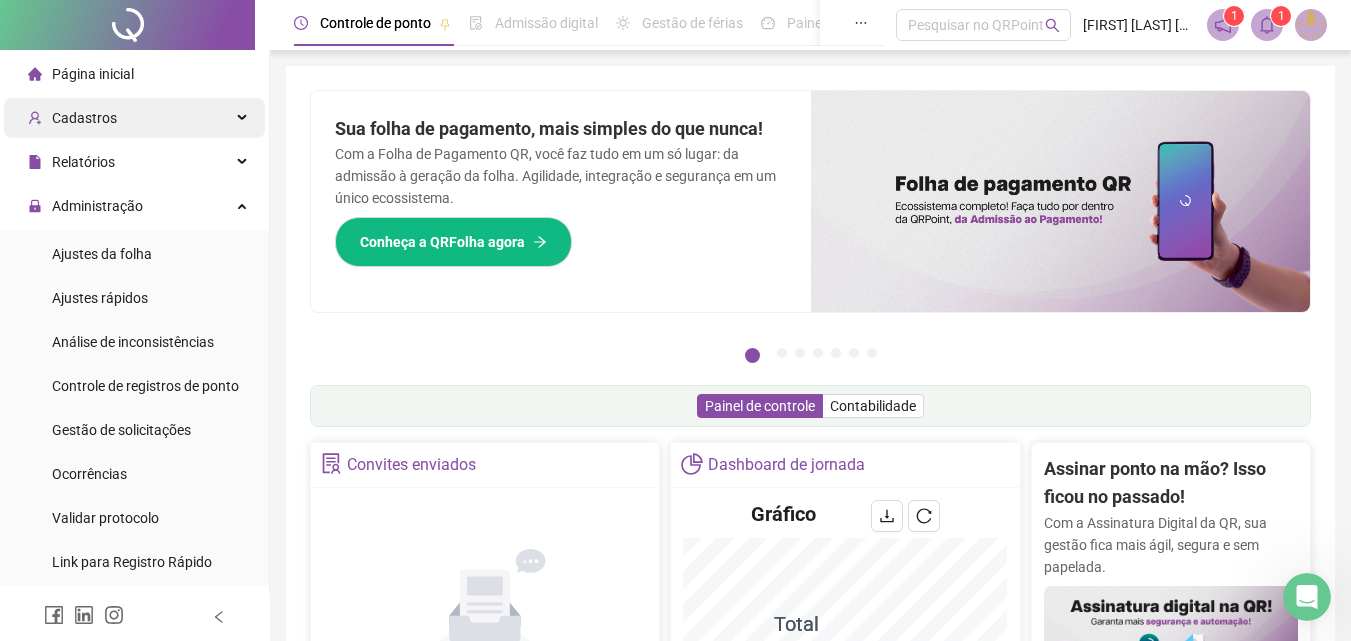 click on "Cadastros" at bounding box center (134, 118) 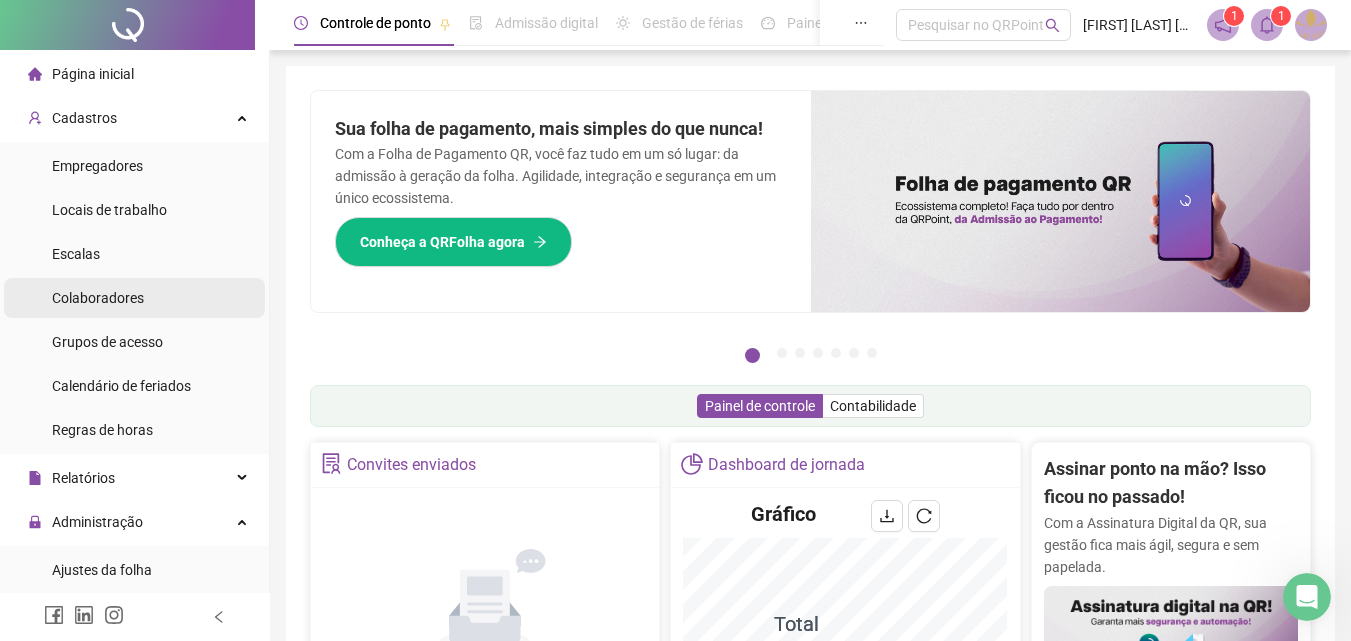 click on "Colaboradores" at bounding box center [98, 298] 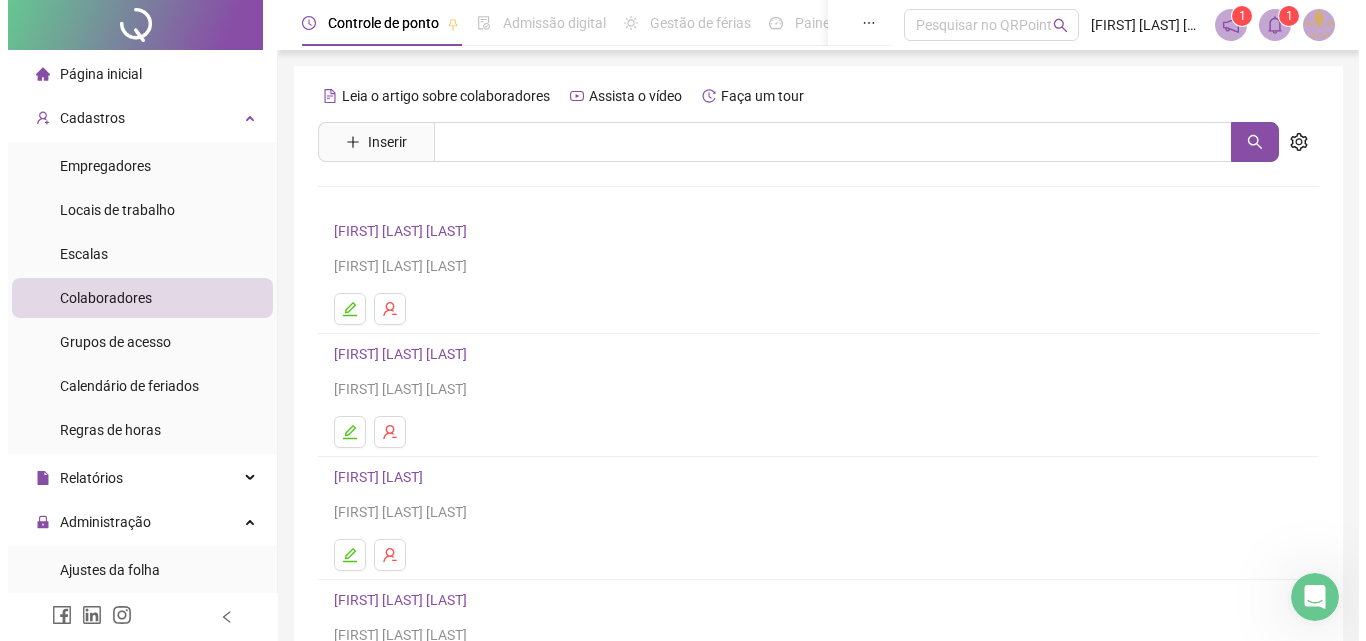 scroll, scrollTop: 200, scrollLeft: 0, axis: vertical 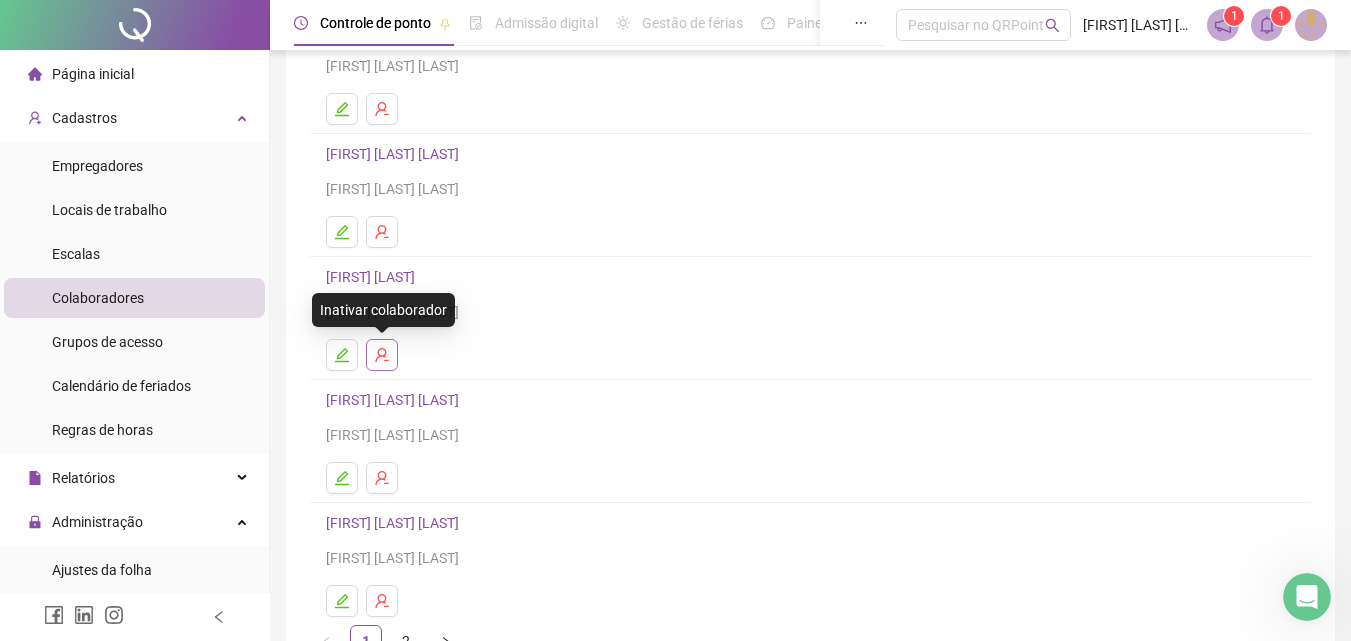 click 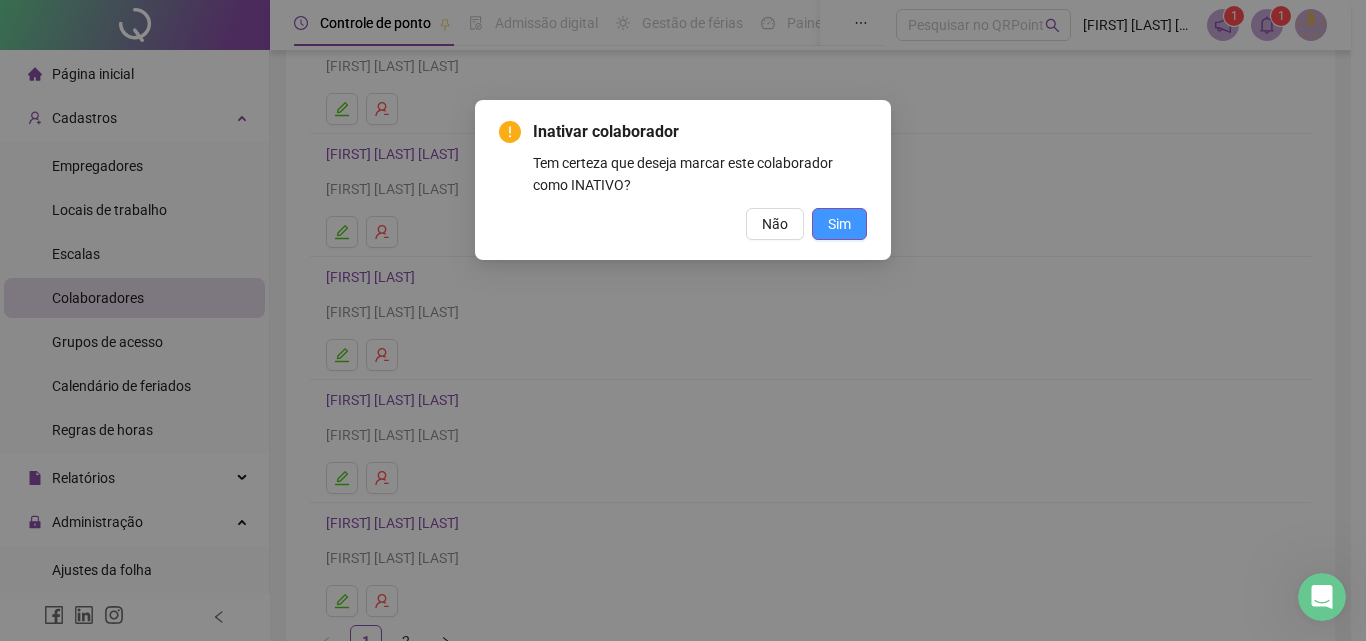 click on "Sim" at bounding box center (839, 224) 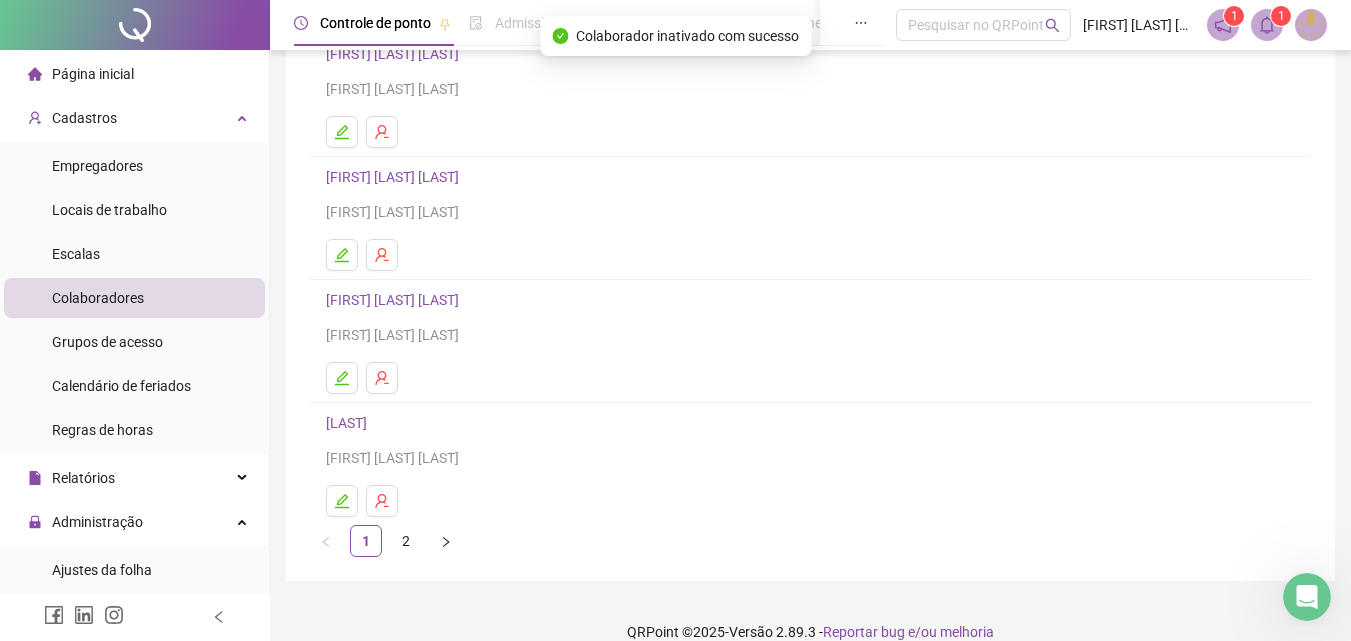 scroll, scrollTop: 326, scrollLeft: 0, axis: vertical 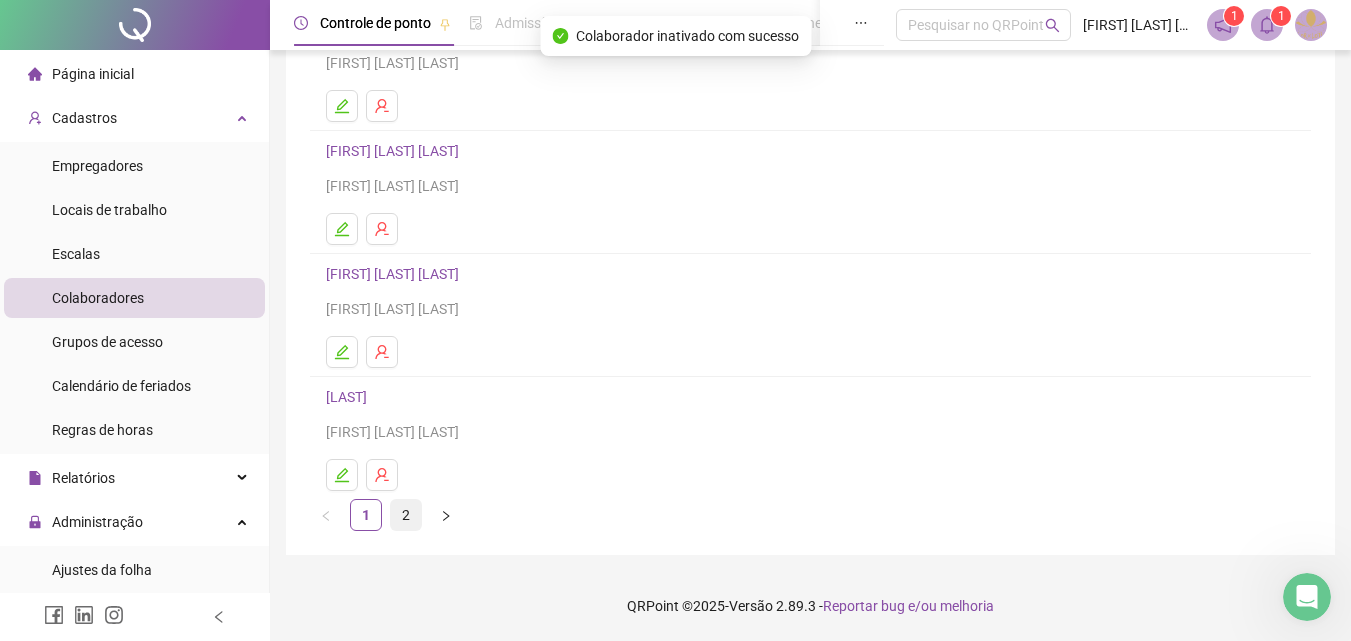 click on "2" at bounding box center [406, 515] 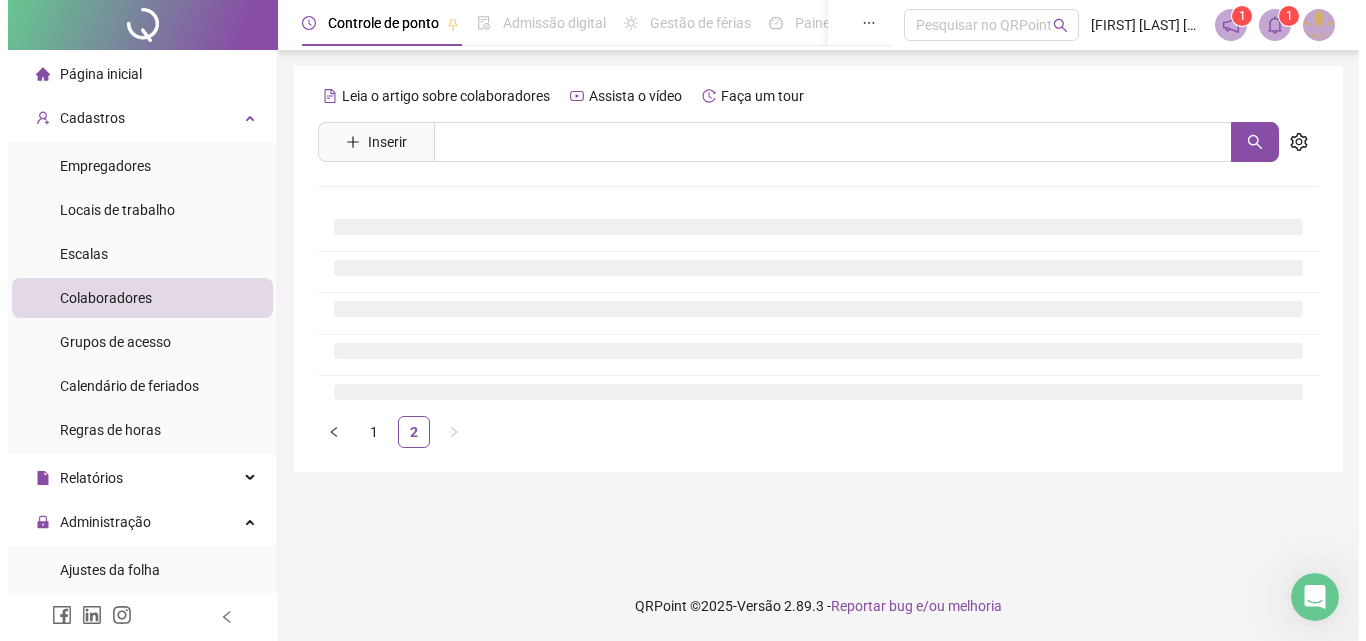 scroll, scrollTop: 0, scrollLeft: 0, axis: both 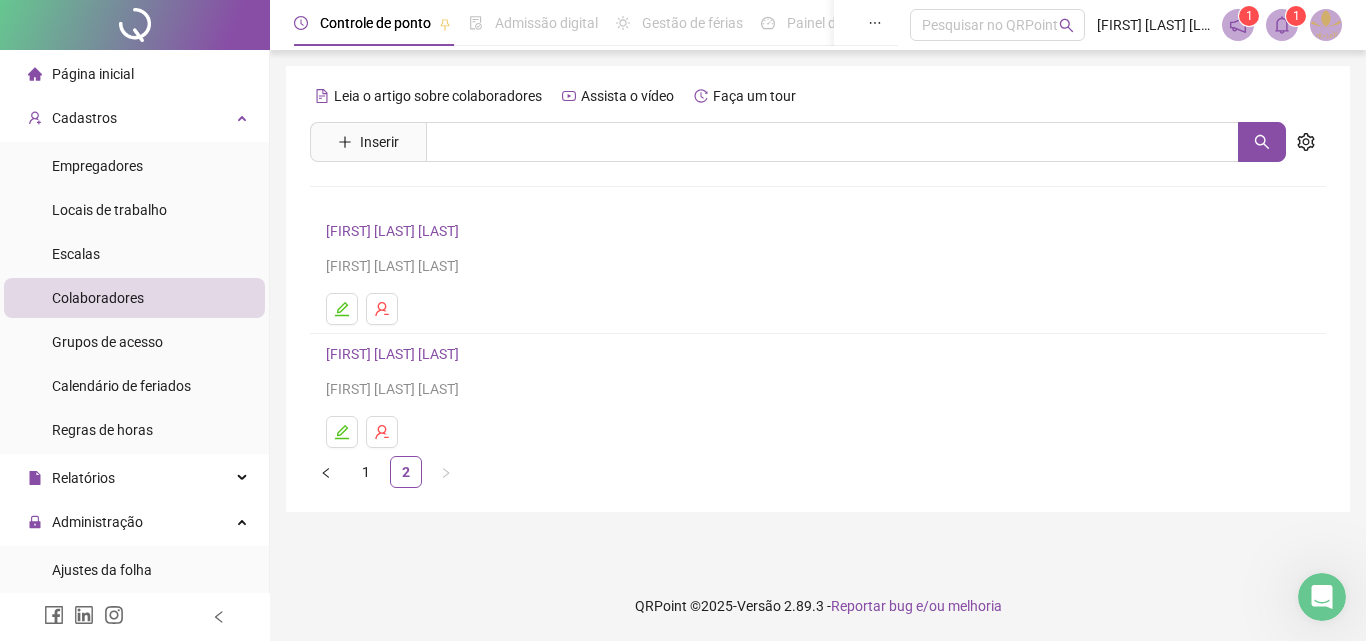 type 